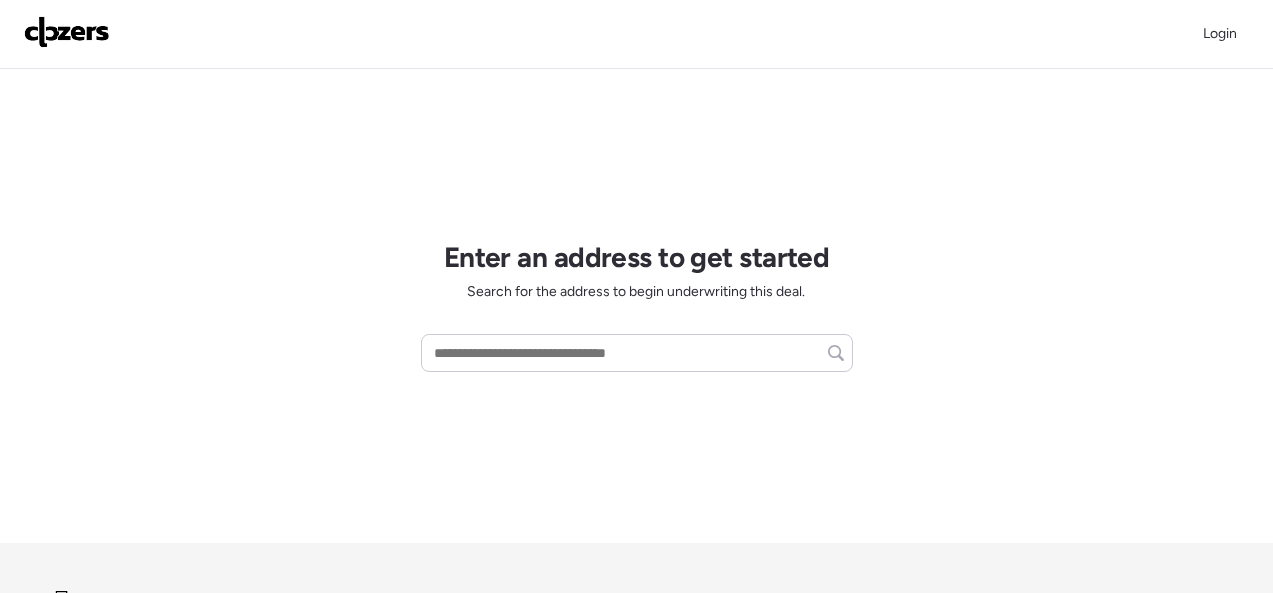 scroll, scrollTop: 0, scrollLeft: 0, axis: both 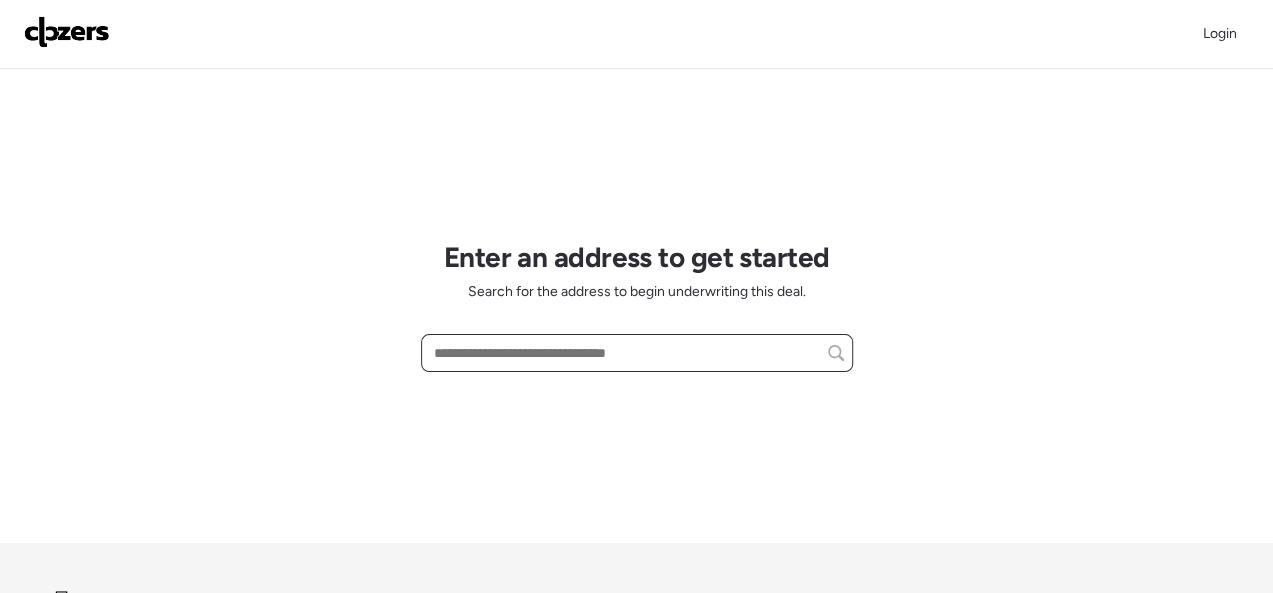 click at bounding box center [637, 353] 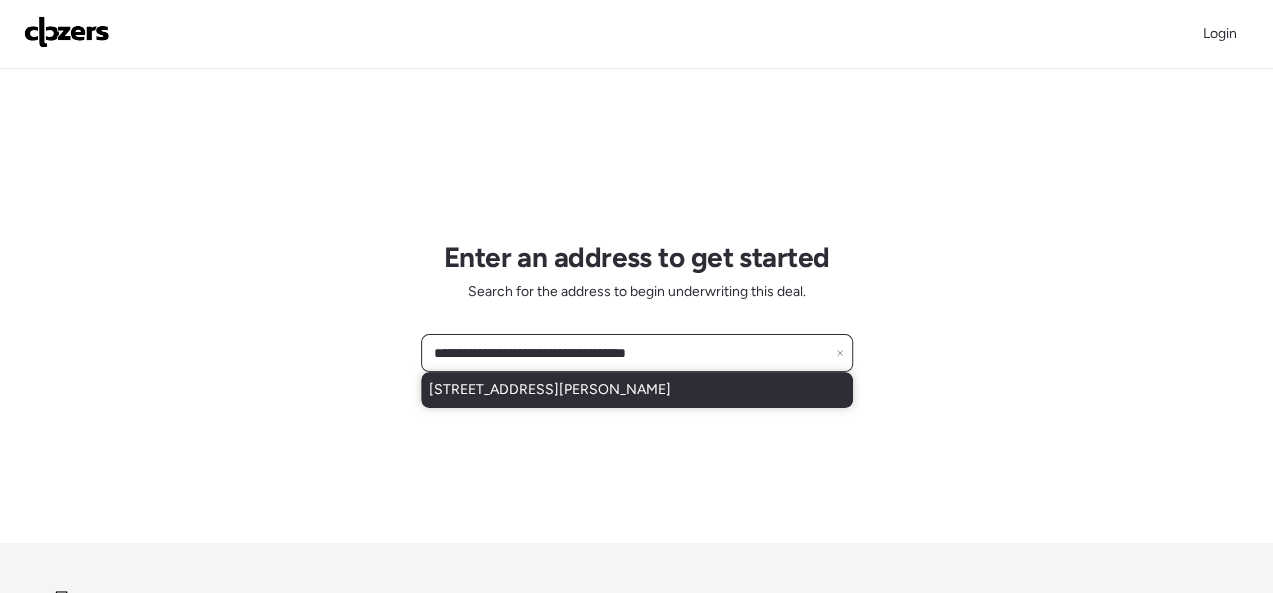 type on "**********" 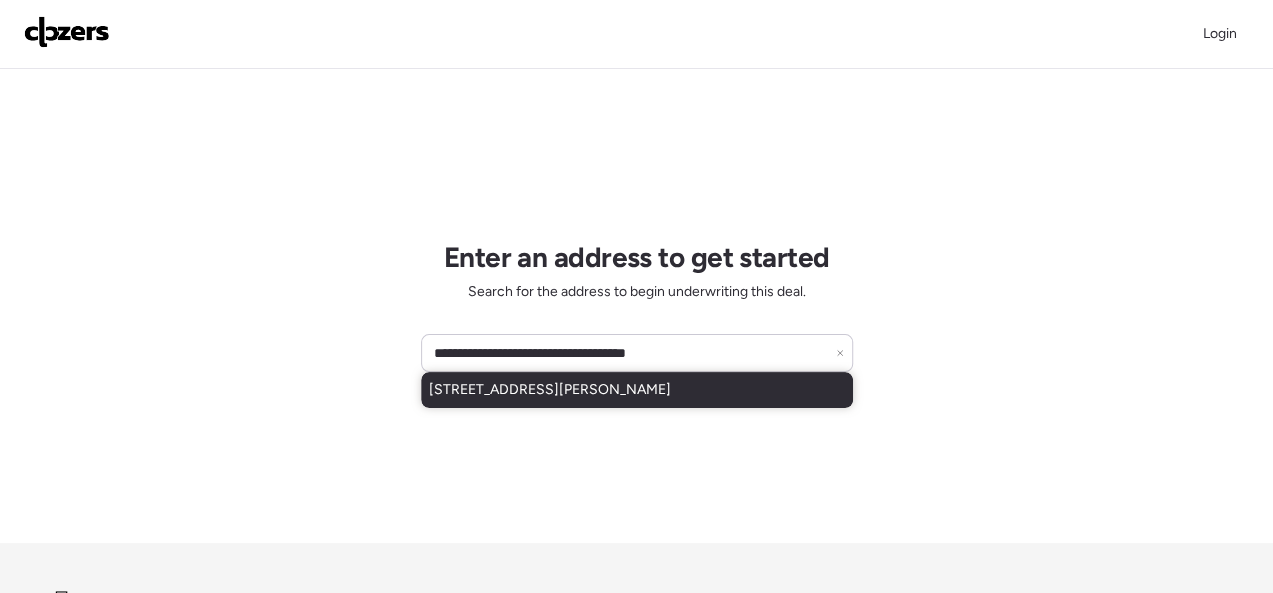 click on "[STREET_ADDRESS][PERSON_NAME]" at bounding box center [550, 390] 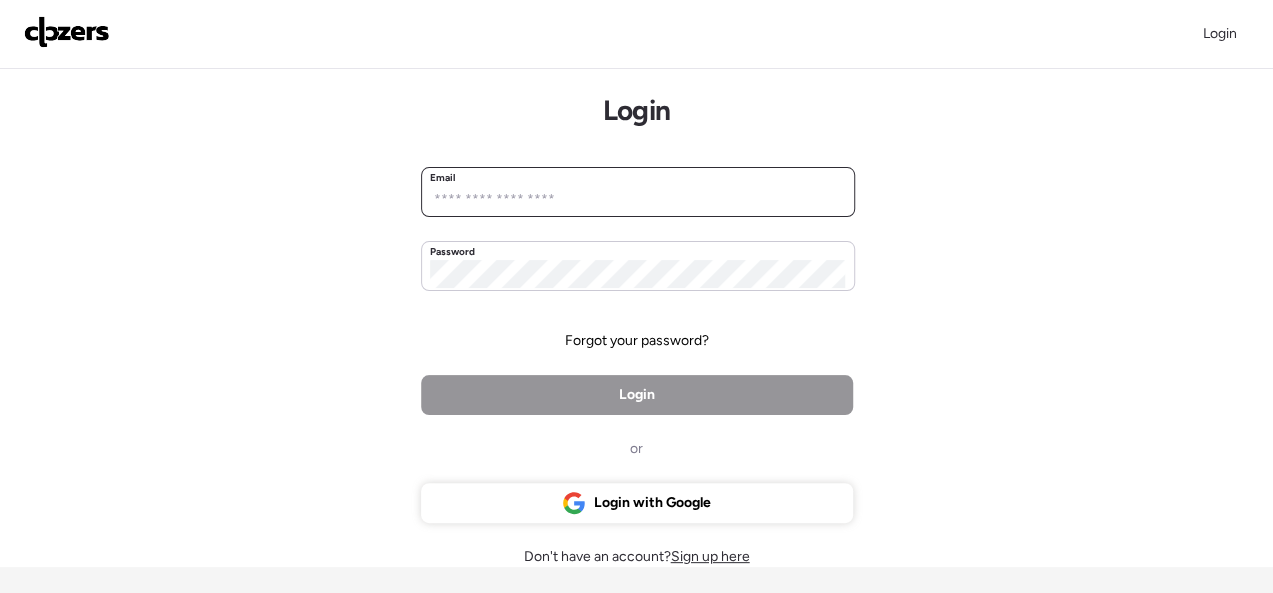 click at bounding box center (638, 200) 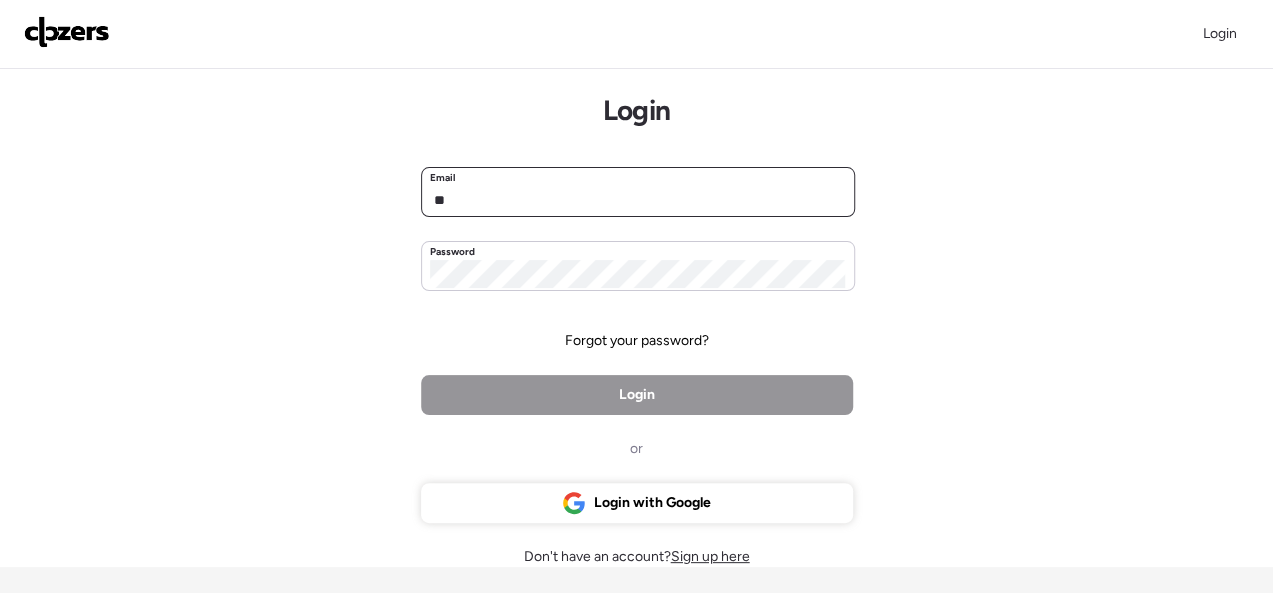 type on "*" 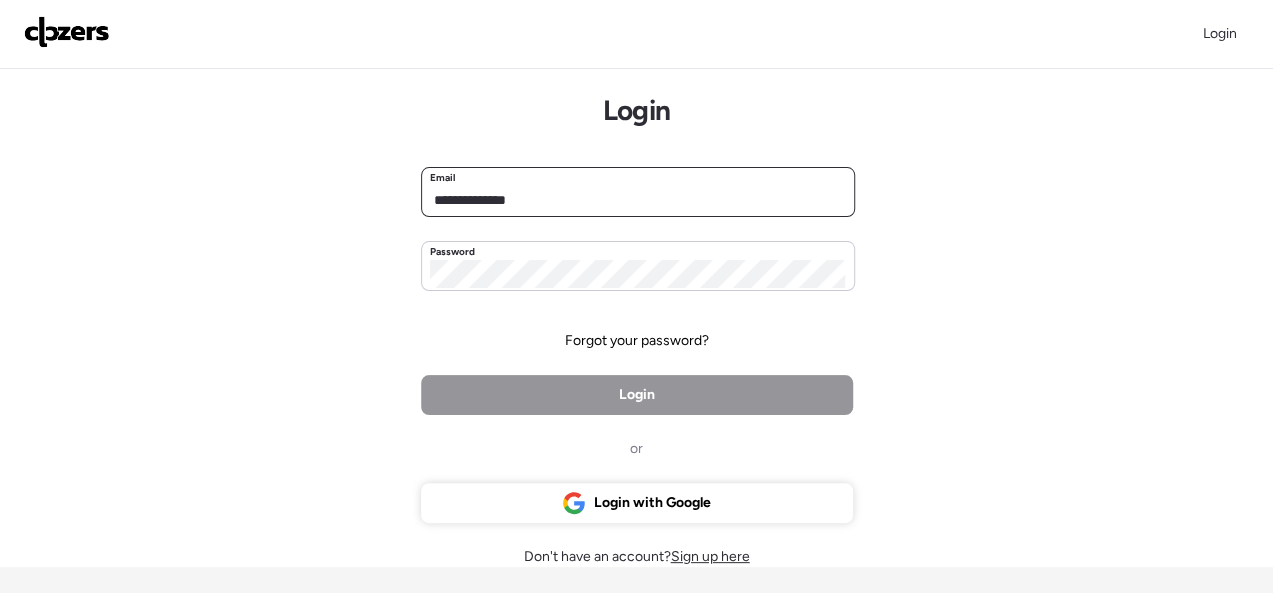 click on "**********" at bounding box center (638, 200) 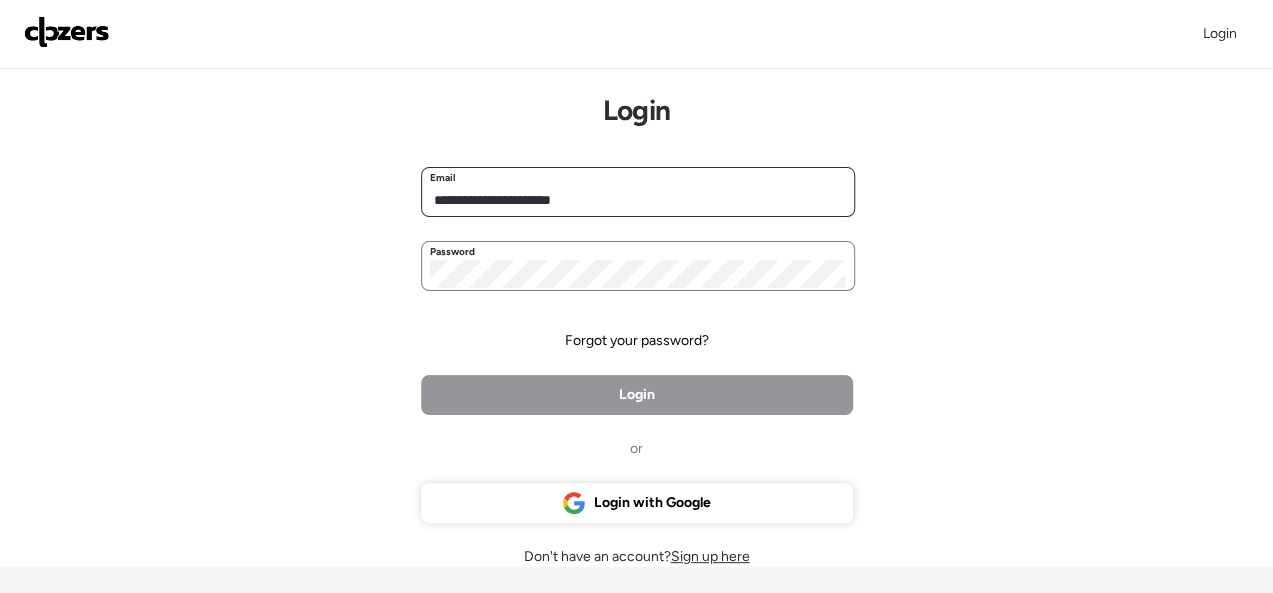 type on "**********" 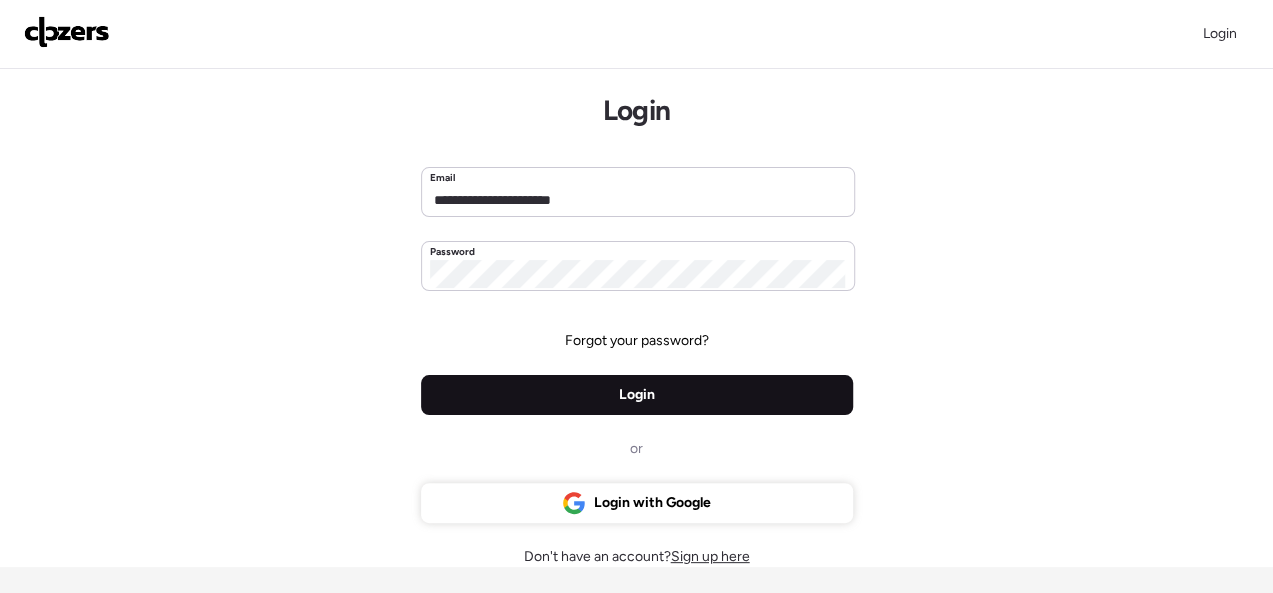 click on "Login" at bounding box center (637, 395) 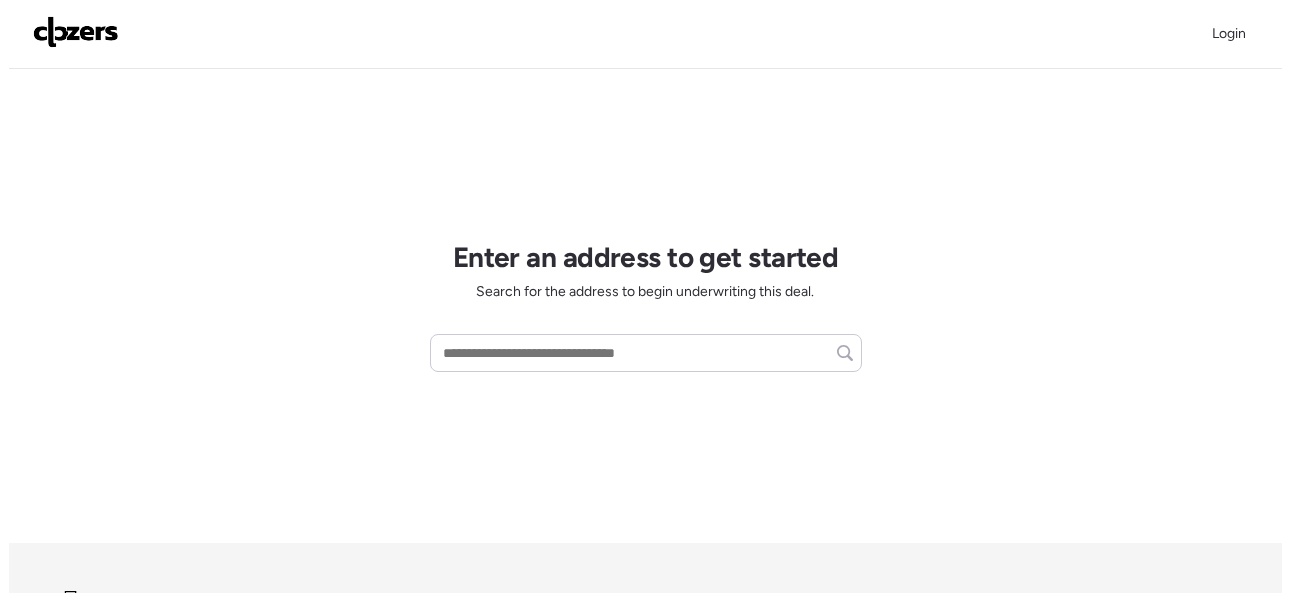 scroll, scrollTop: 0, scrollLeft: 0, axis: both 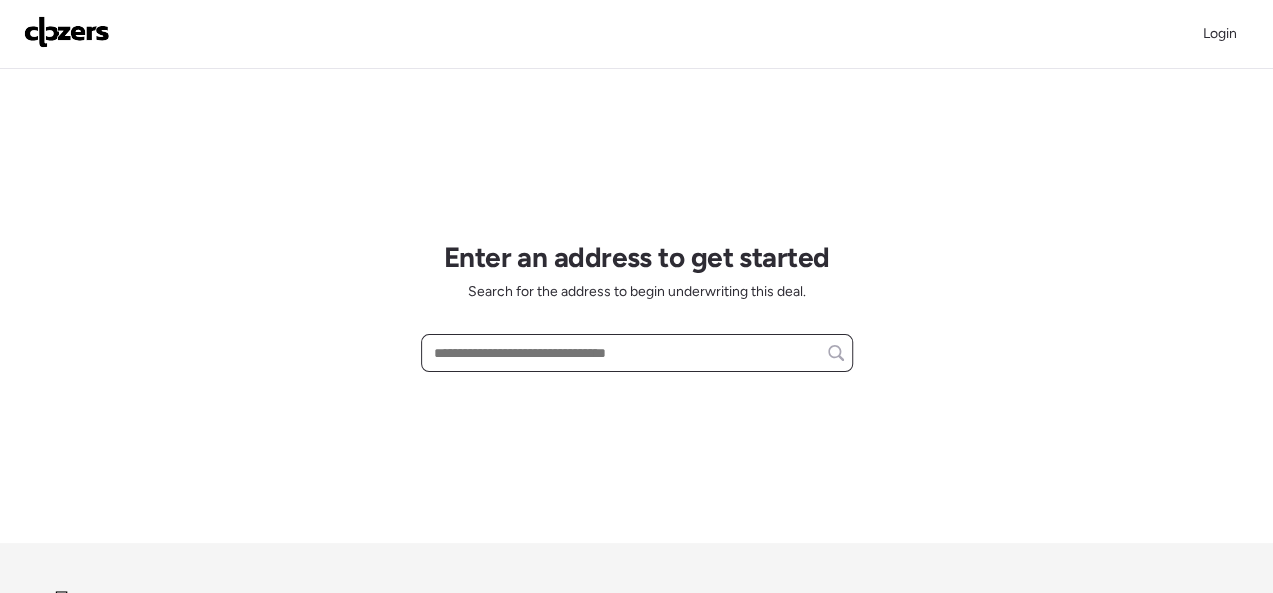 click at bounding box center (637, 353) 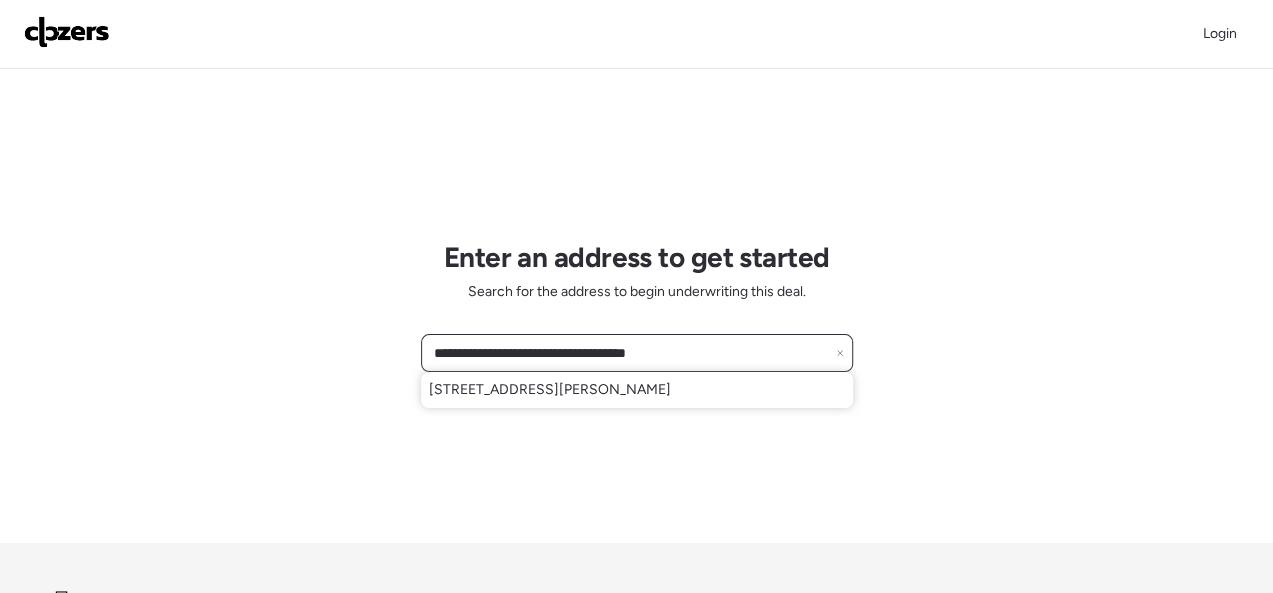 type on "**********" 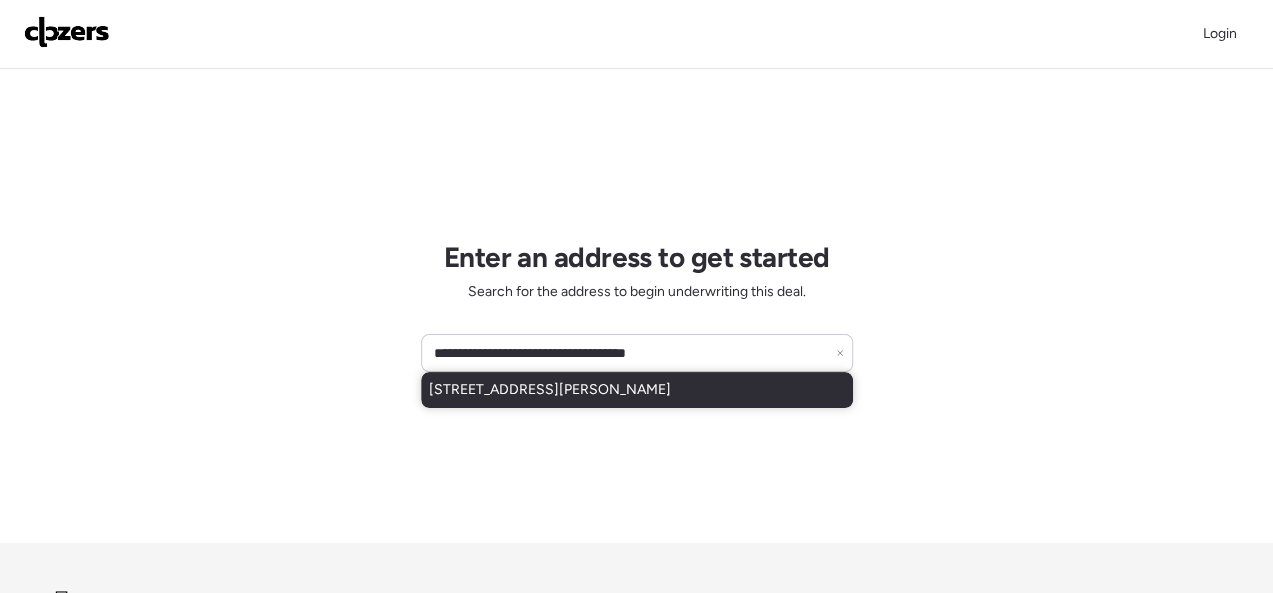 click on "[STREET_ADDRESS][PERSON_NAME]" at bounding box center [550, 390] 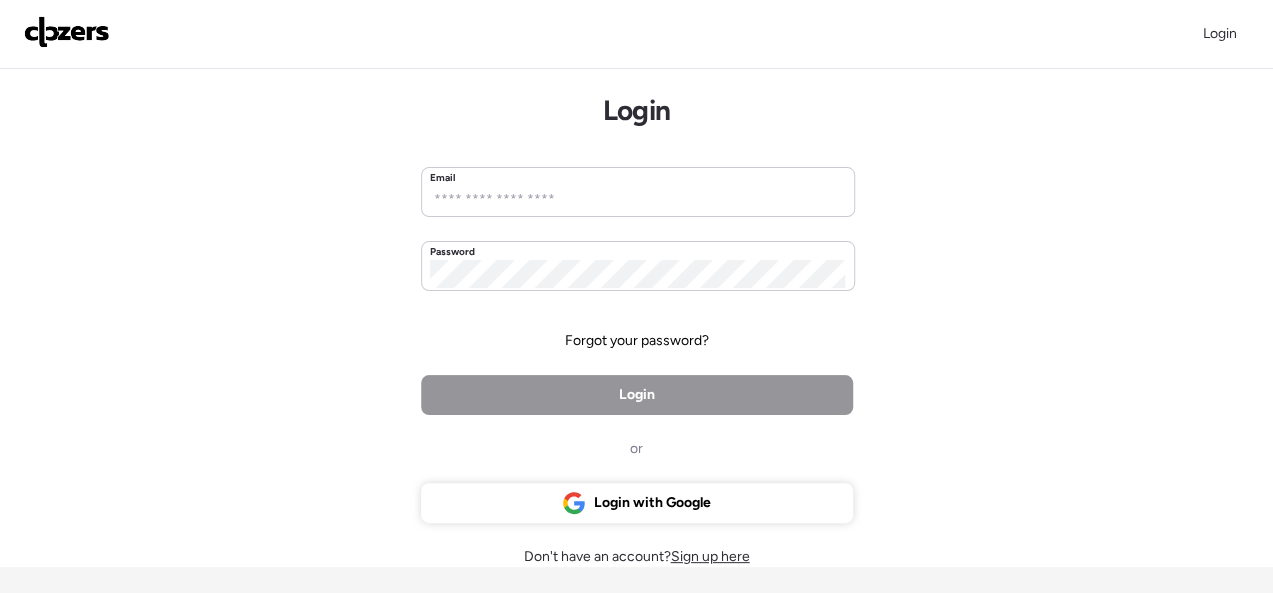 click on "Forgot your password?" at bounding box center [637, 341] 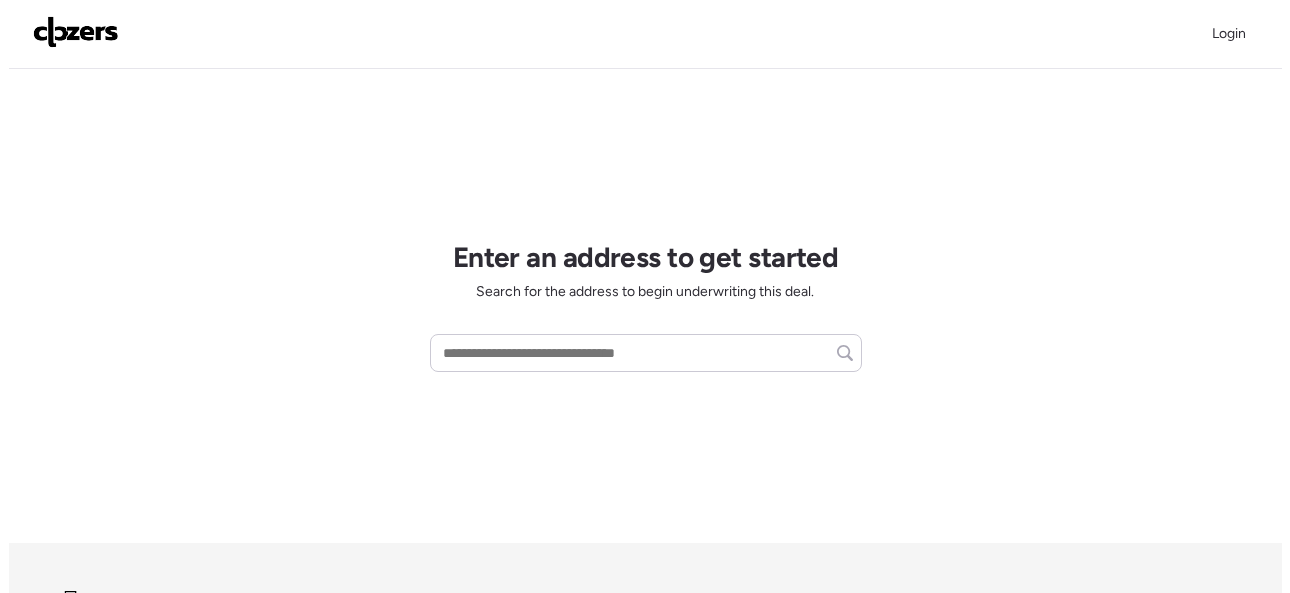 scroll, scrollTop: 0, scrollLeft: 0, axis: both 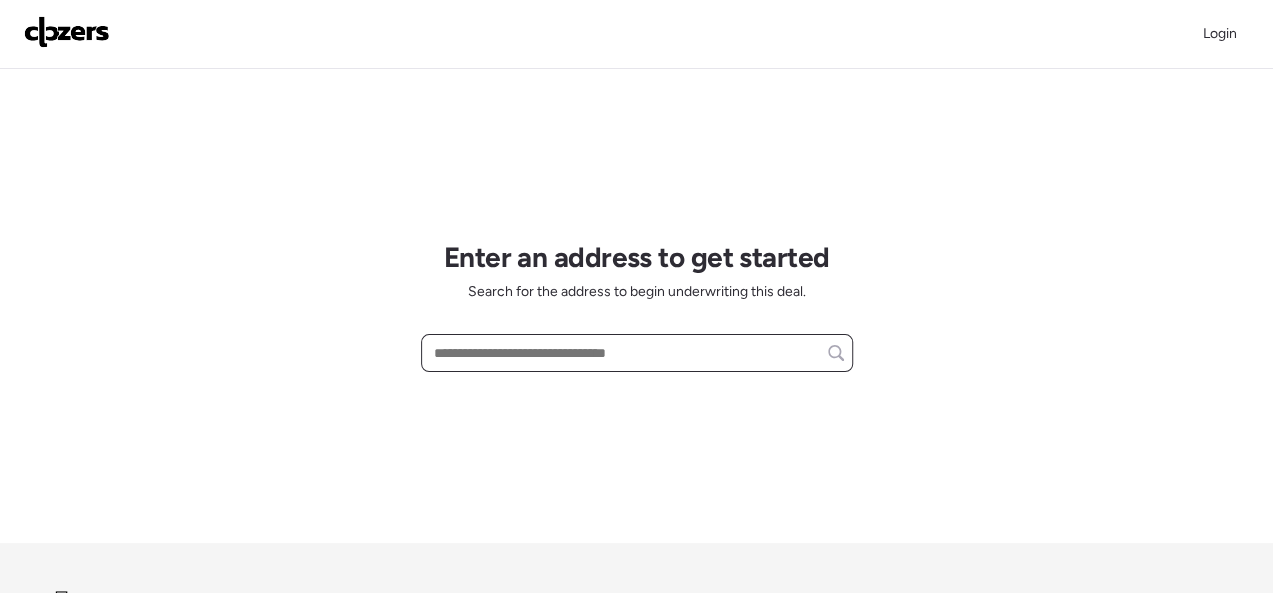 click at bounding box center (637, 353) 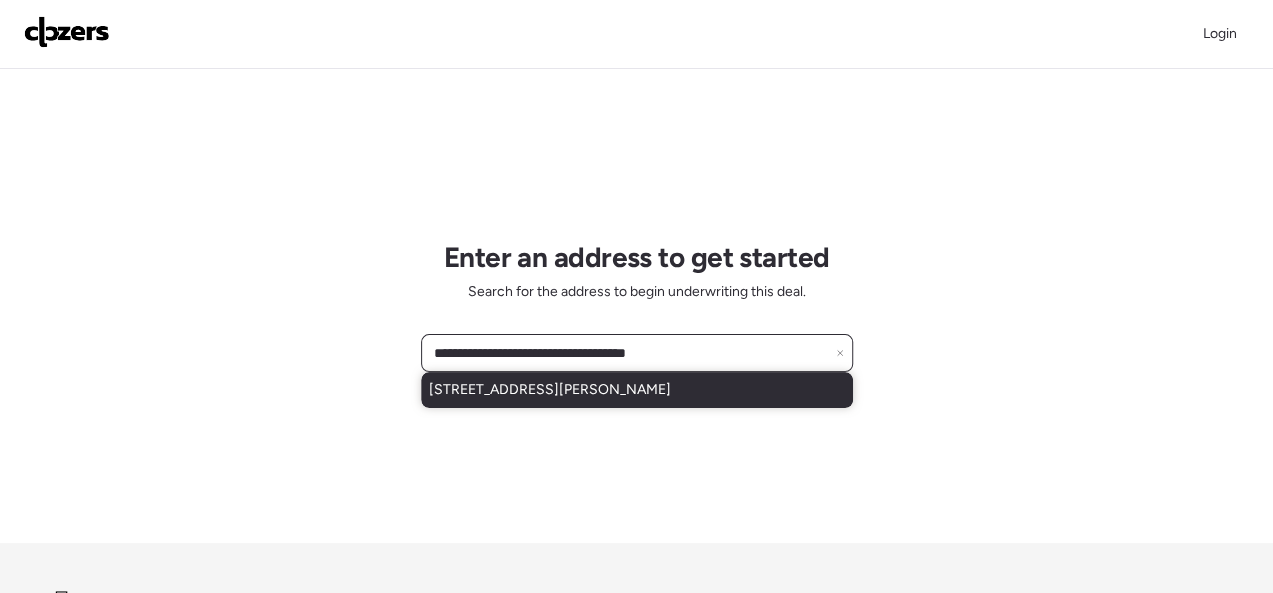 type on "**********" 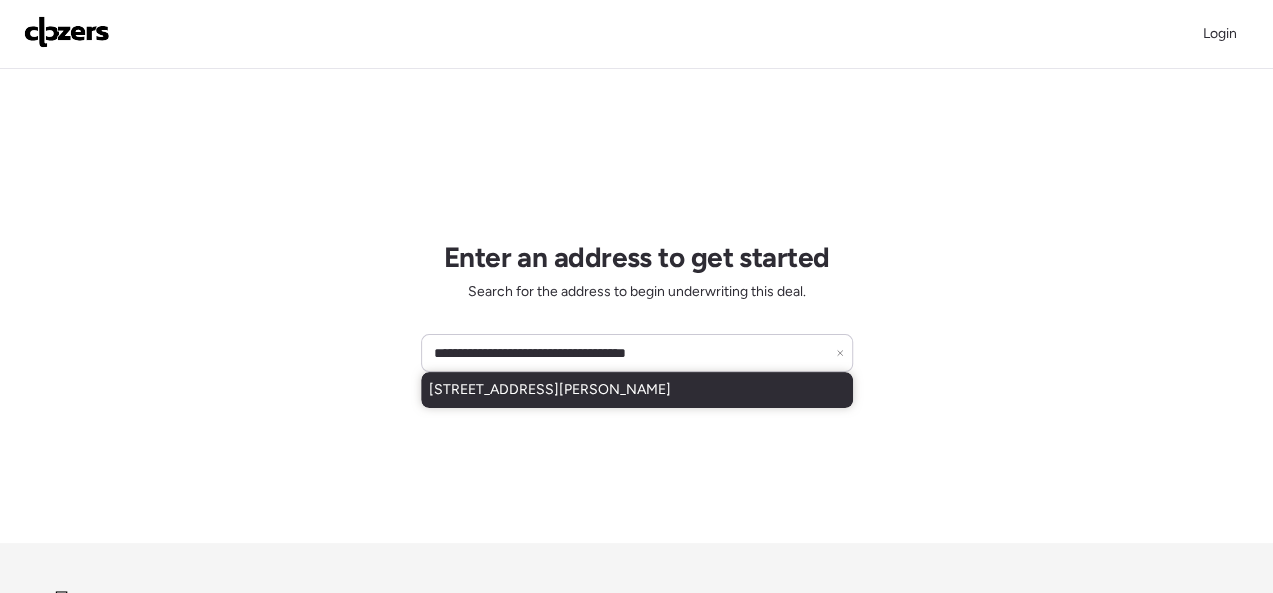 click on "805 Campion Ln, Florissant, MO, 63031" at bounding box center (550, 390) 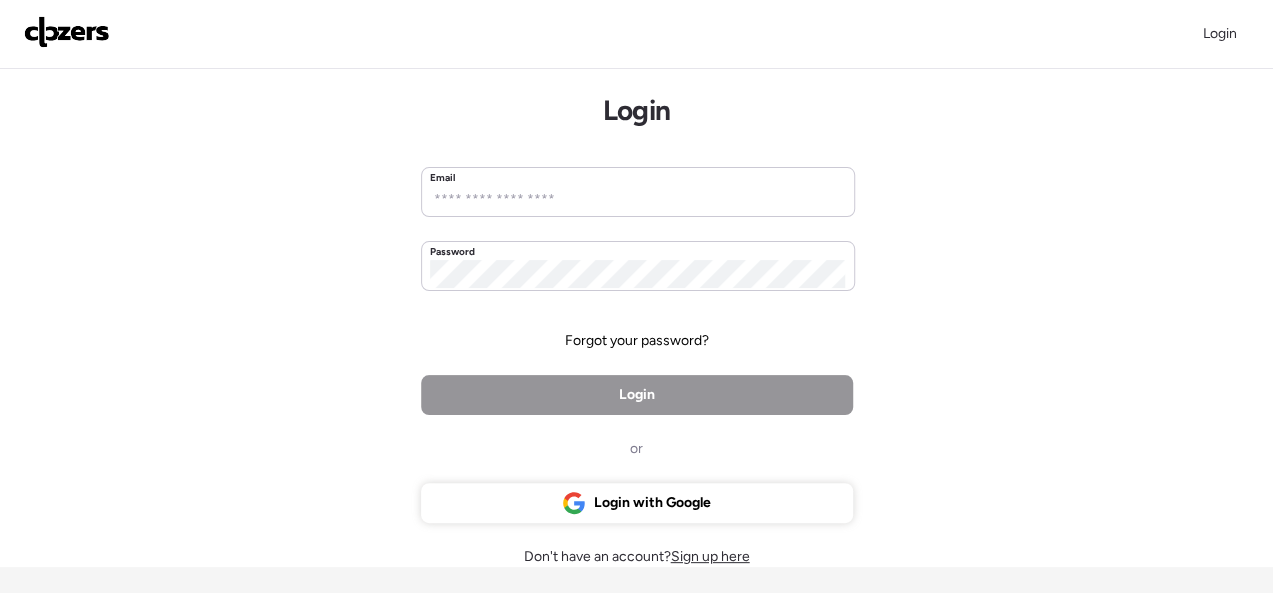 click on "Forgot your password?" at bounding box center (637, 341) 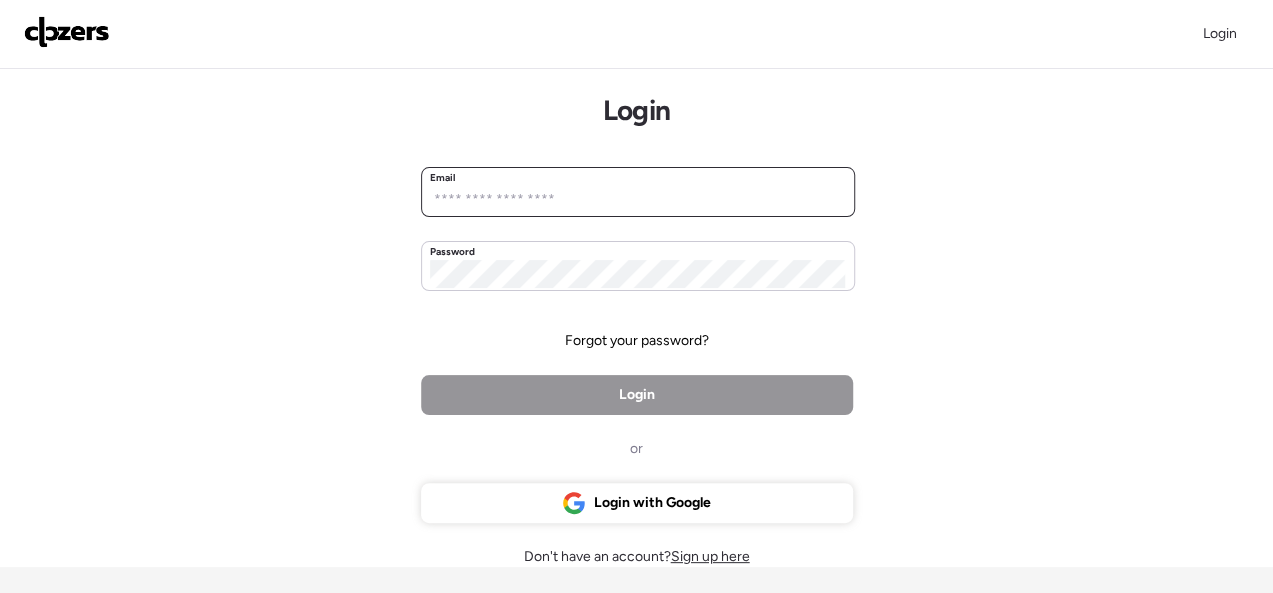 click at bounding box center (638, 200) 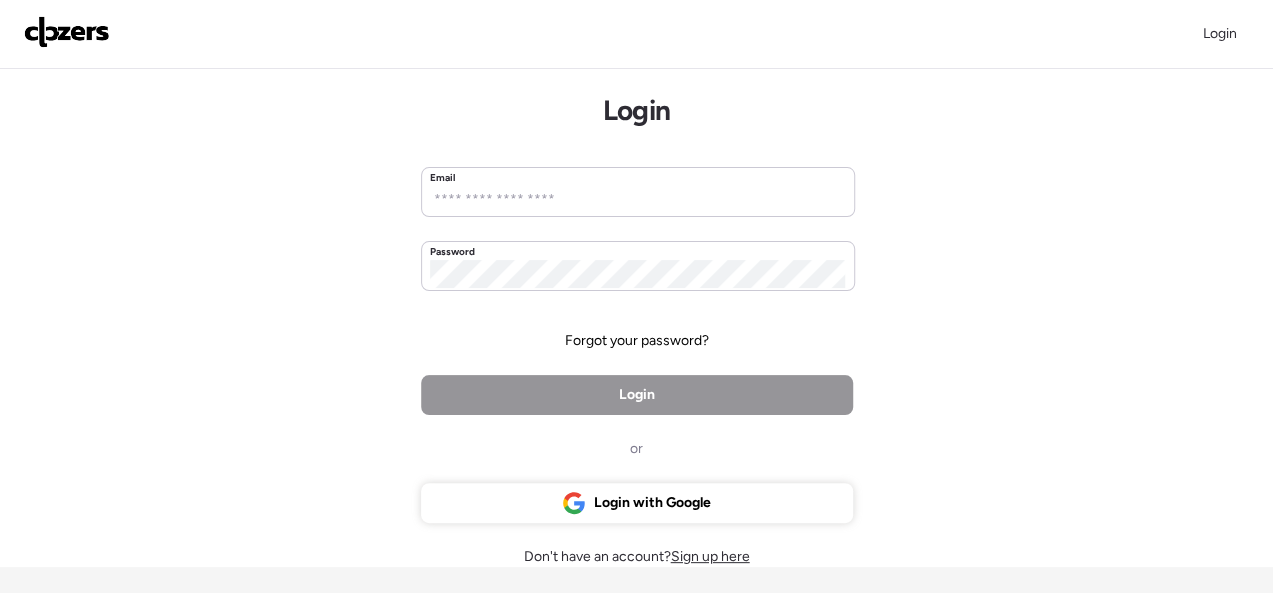 click on "Forgot your password?" at bounding box center (637, 341) 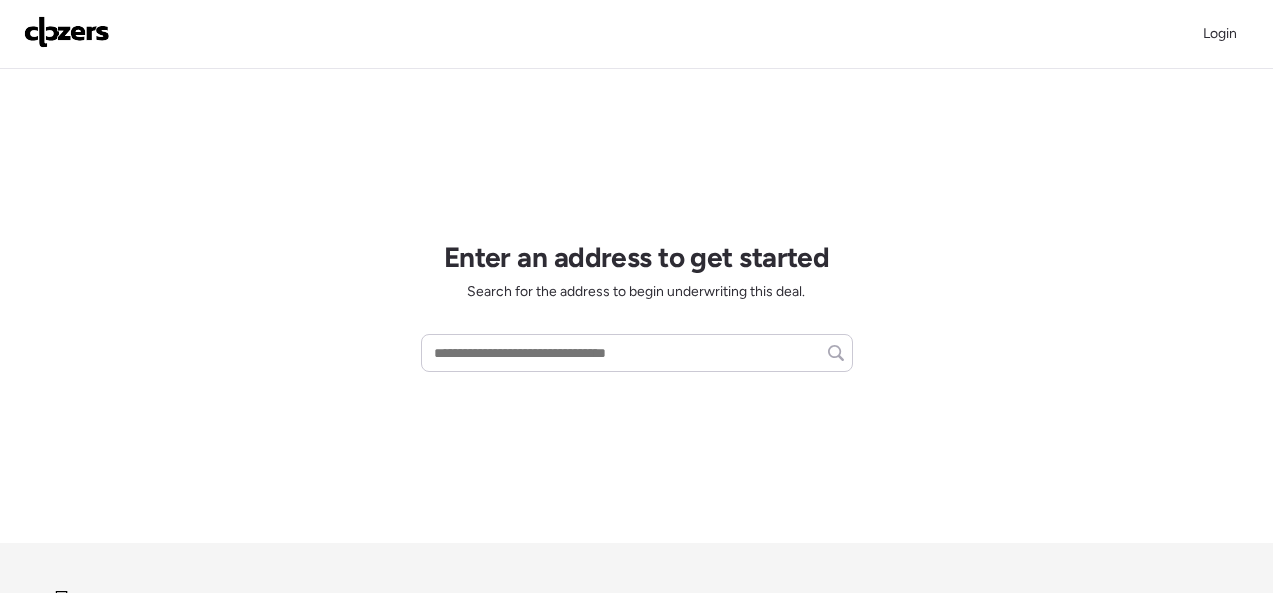 scroll, scrollTop: 0, scrollLeft: 0, axis: both 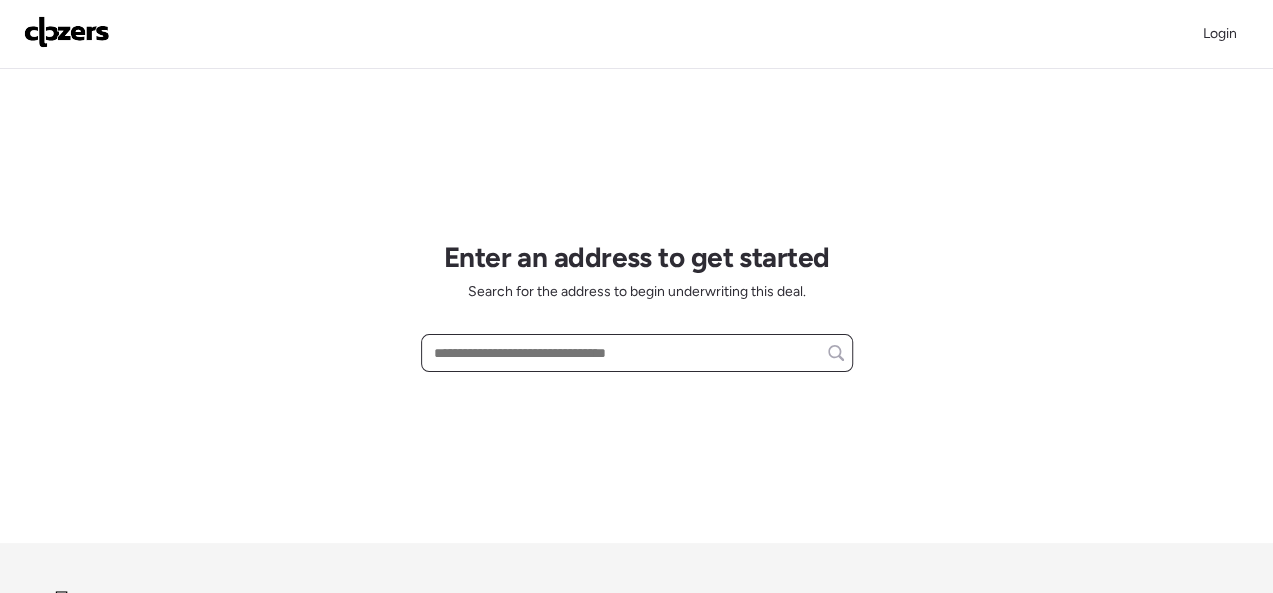 click at bounding box center (637, 353) 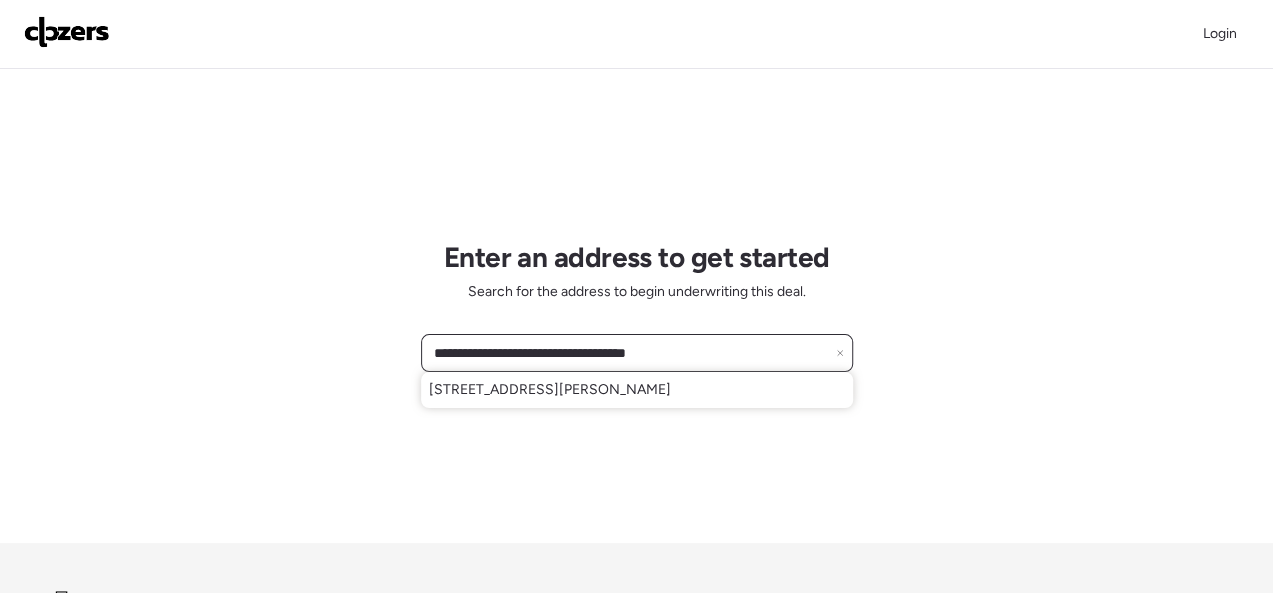 type on "**********" 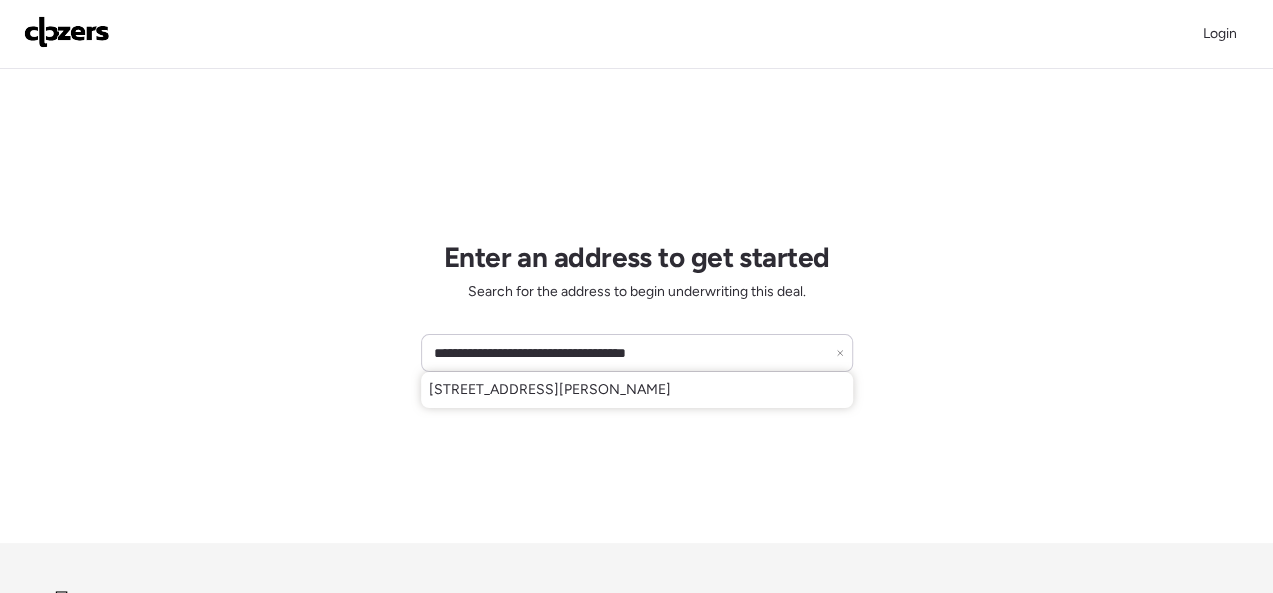 click on "[STREET_ADDRESS][PERSON_NAME]" at bounding box center [550, 390] 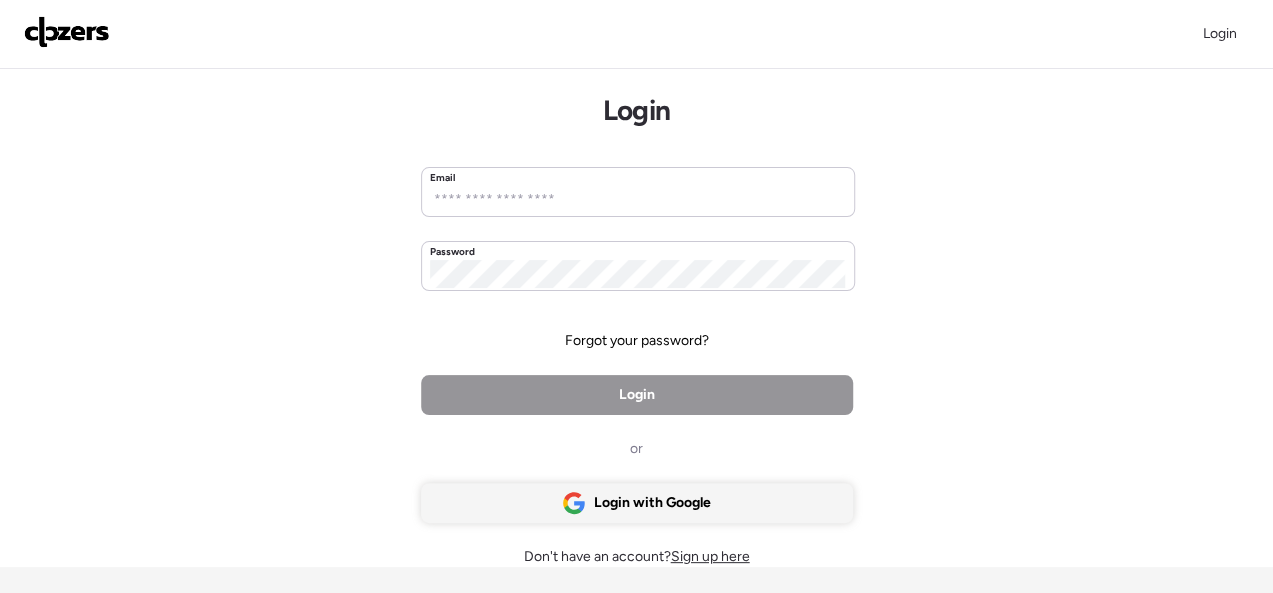 click on "Login with Google" at bounding box center (652, 503) 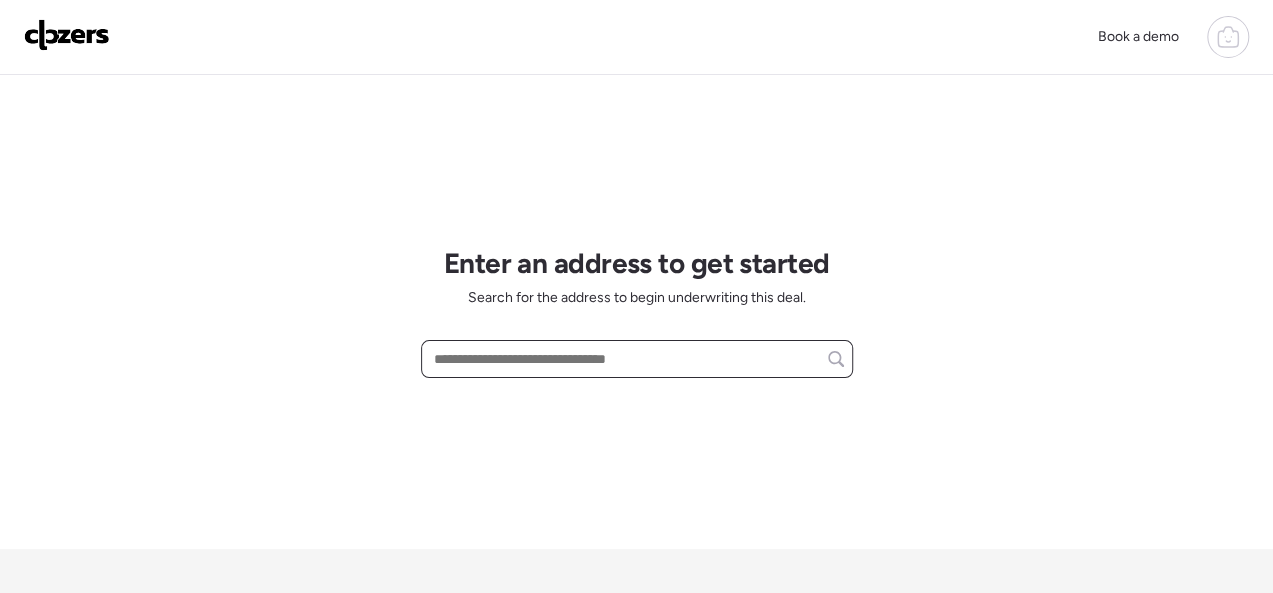 click at bounding box center (637, 359) 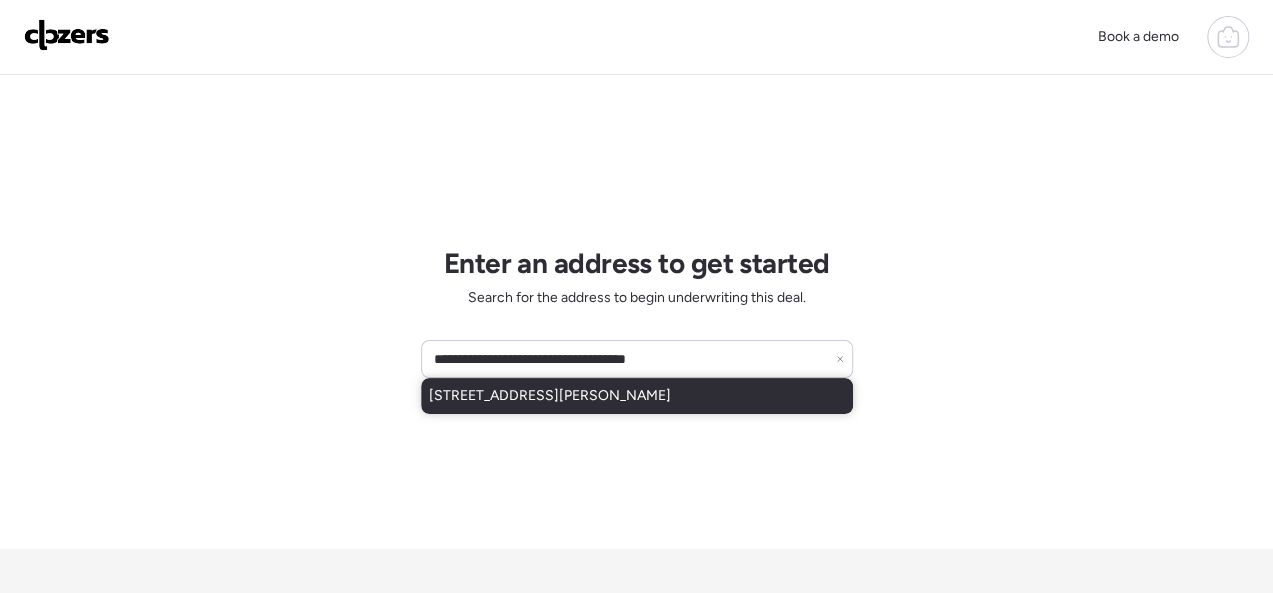 click on "[STREET_ADDRESS][PERSON_NAME]" at bounding box center [550, 396] 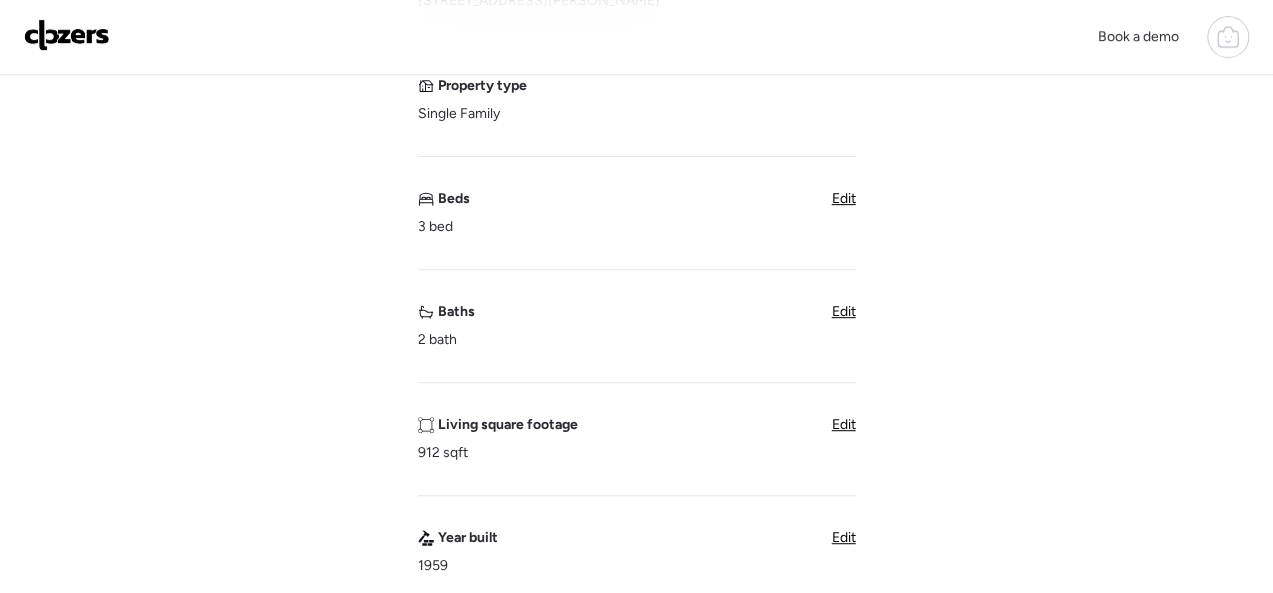 scroll, scrollTop: 300, scrollLeft: 0, axis: vertical 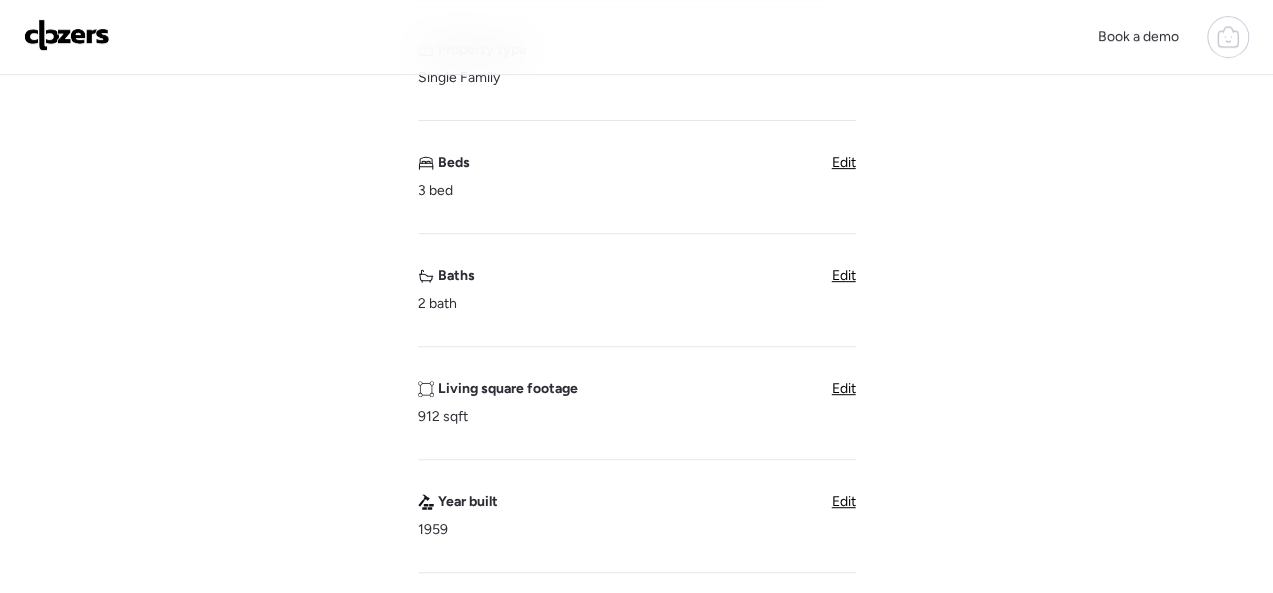 click on "Living square footage 912 sqft" at bounding box center (498, 403) 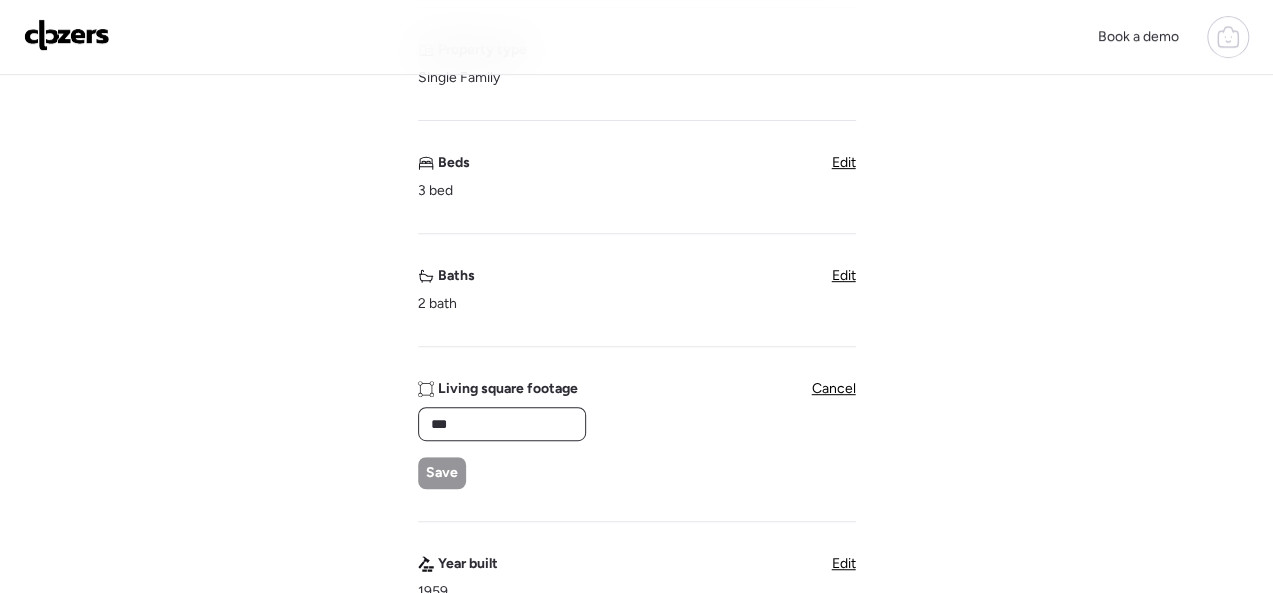 click on "***" at bounding box center (502, 424) 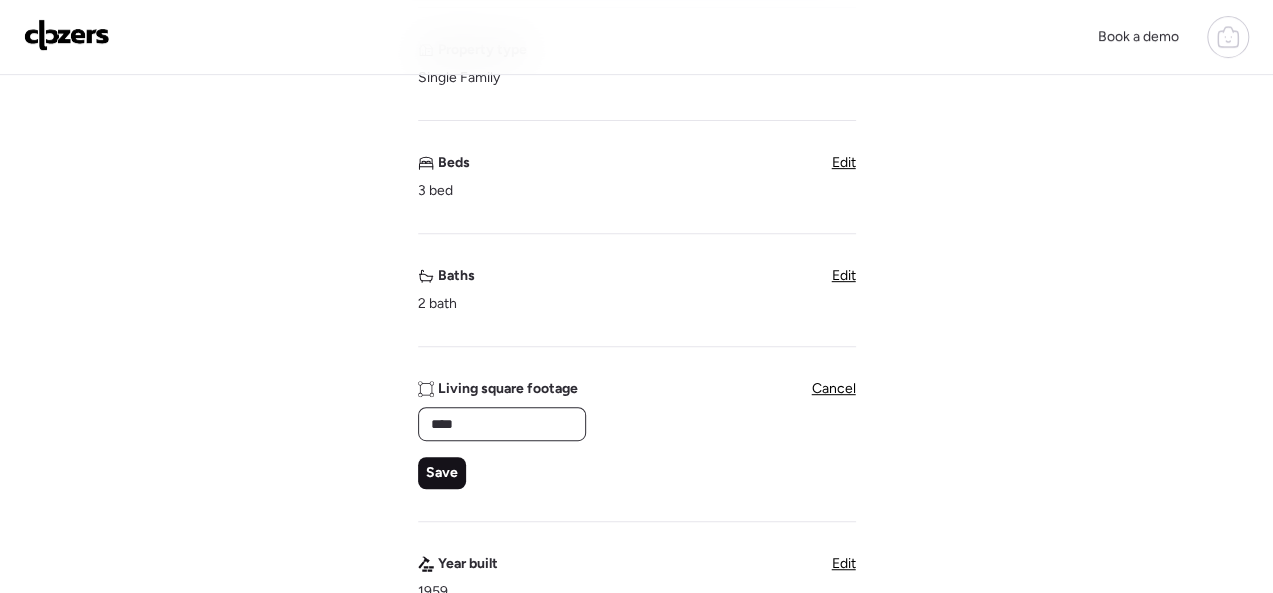 type on "****" 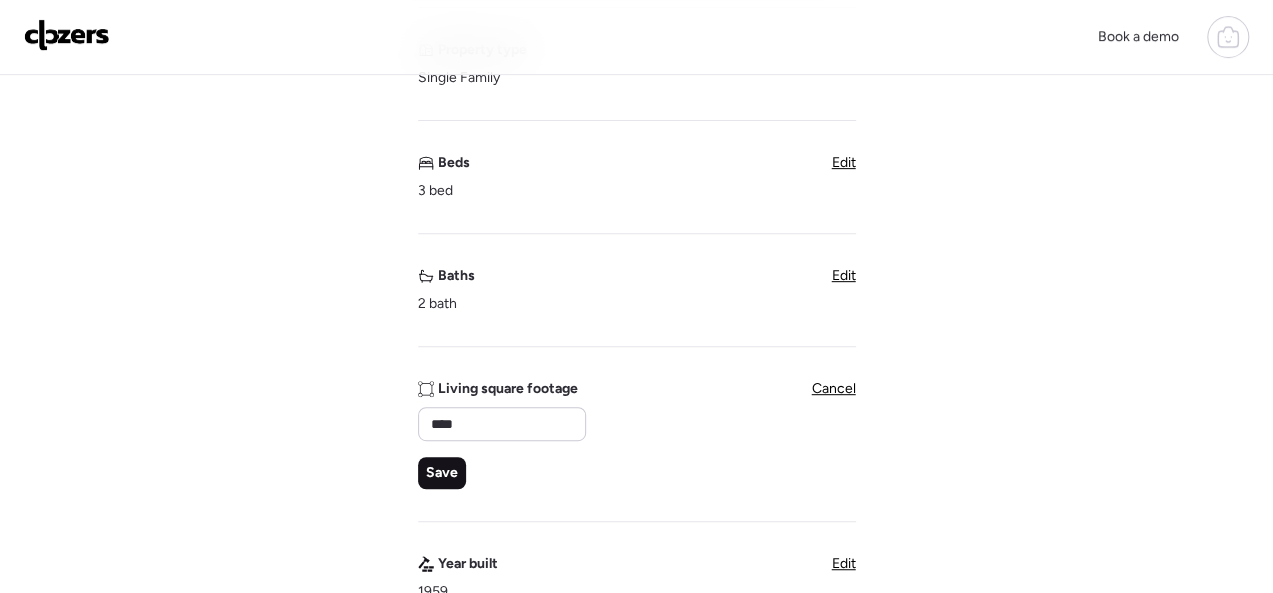 click on "Save" at bounding box center [442, 473] 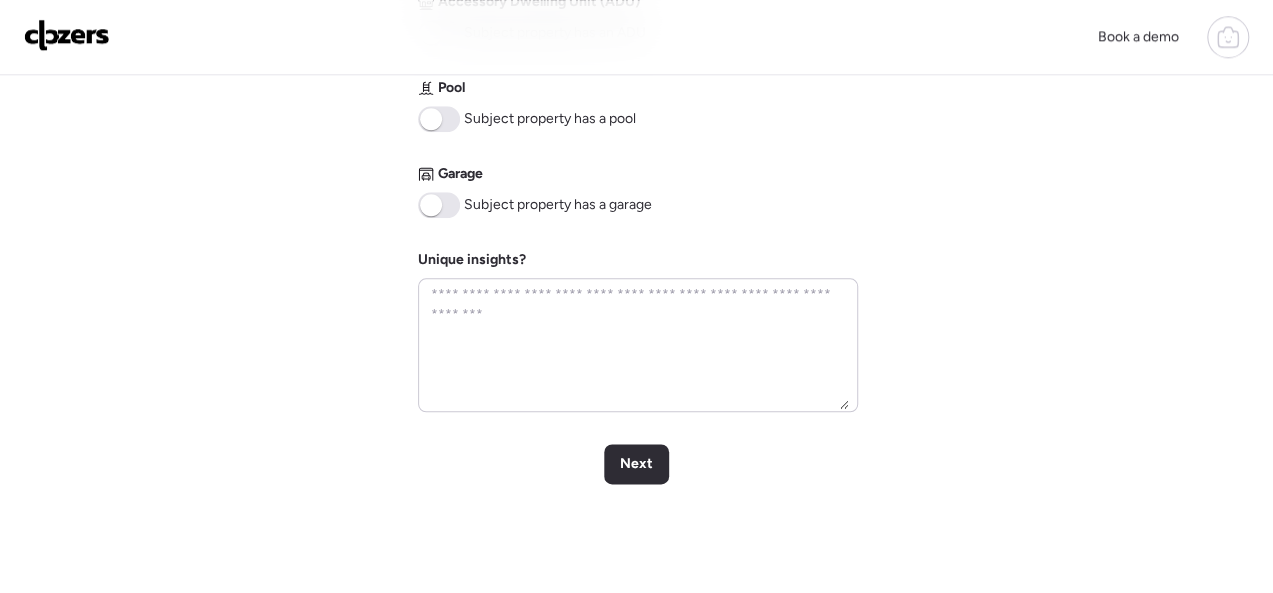 scroll, scrollTop: 900, scrollLeft: 0, axis: vertical 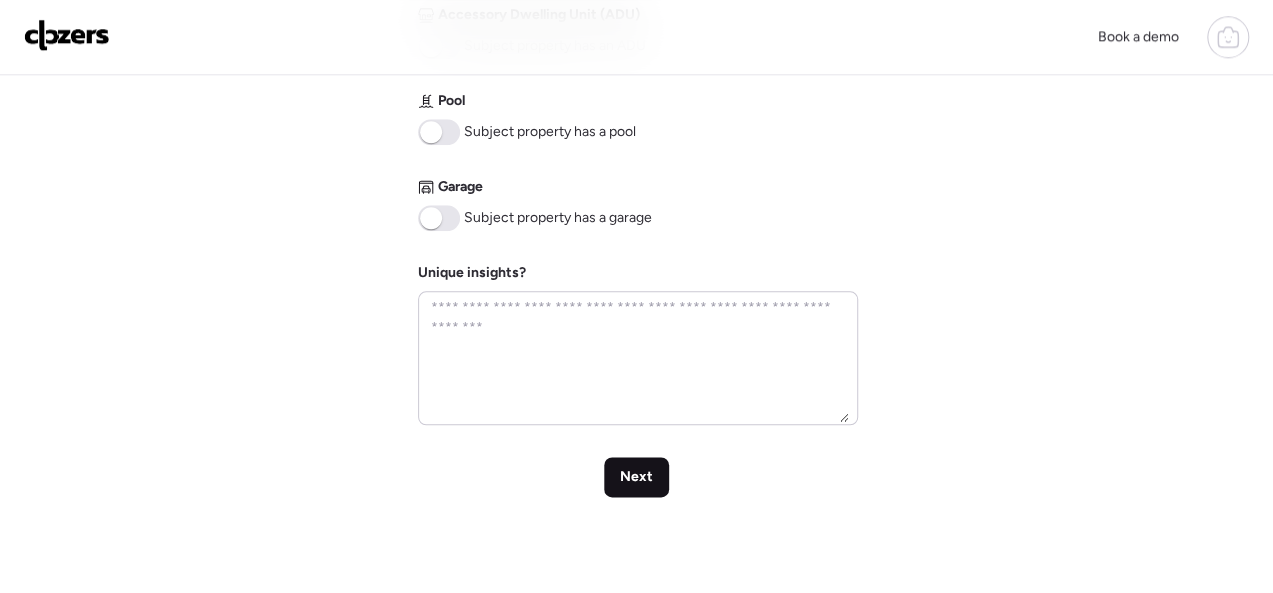 click on "Next" at bounding box center [636, 477] 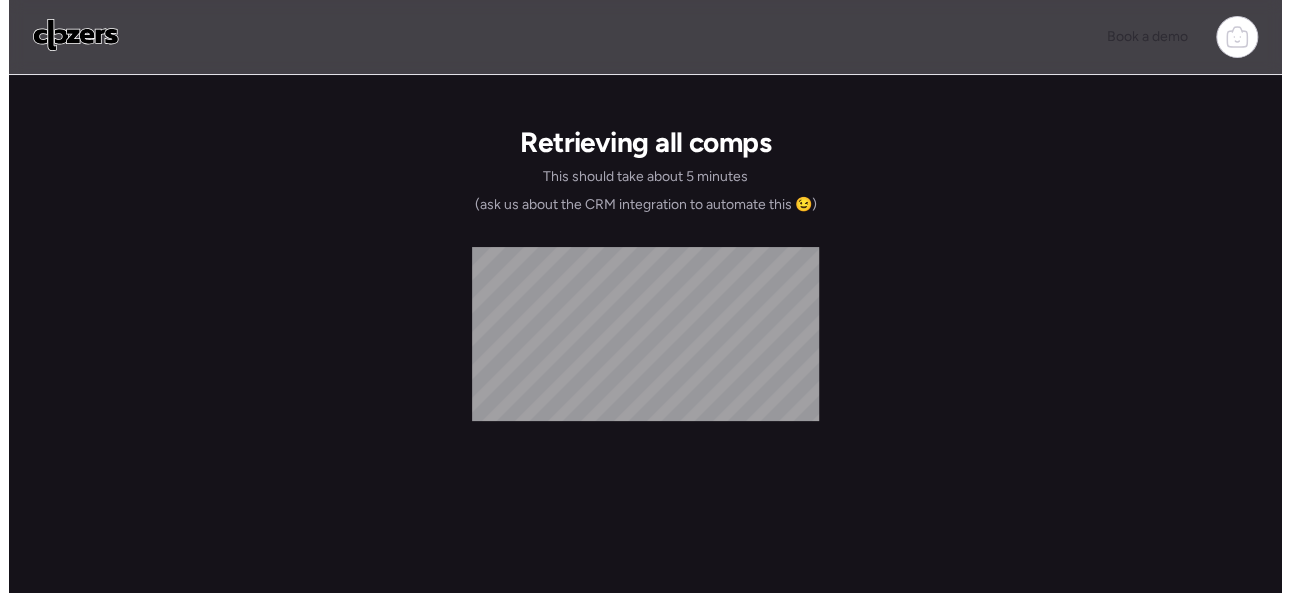 scroll, scrollTop: 0, scrollLeft: 0, axis: both 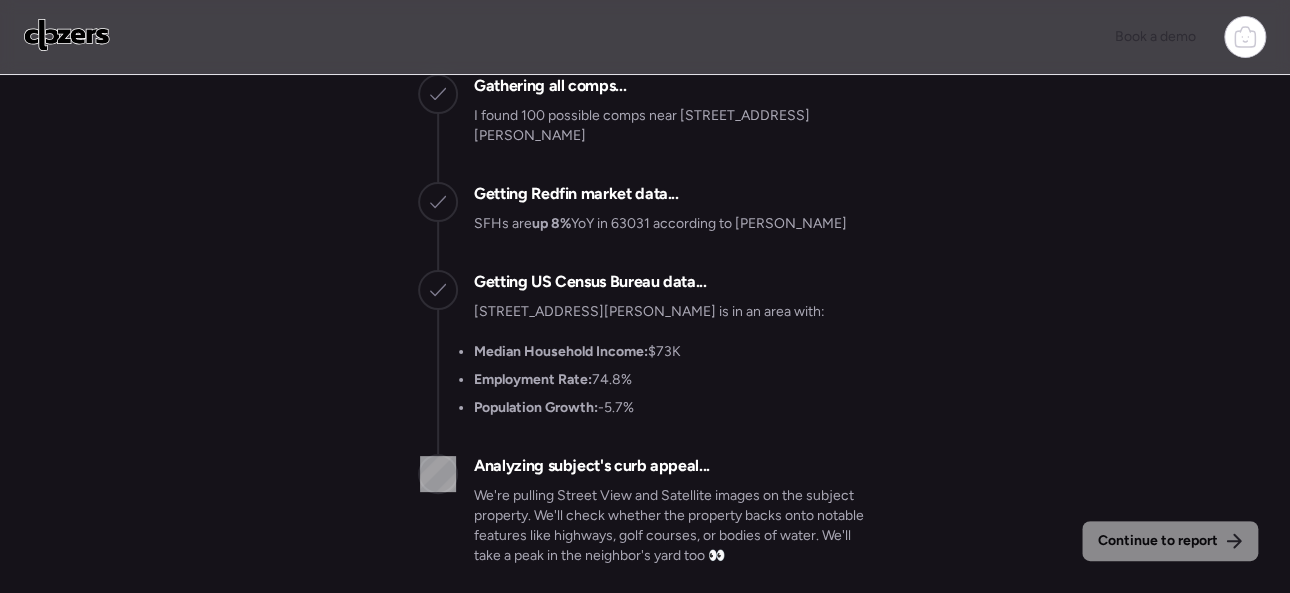 click on "Continue to report" at bounding box center [1158, 541] 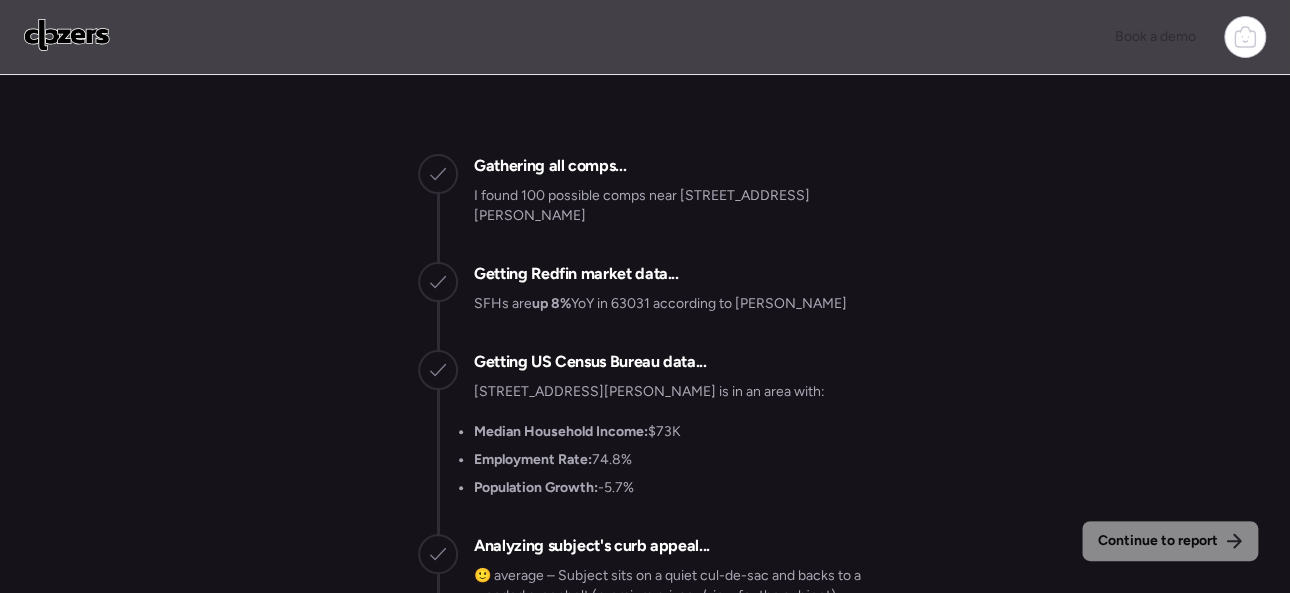 scroll, scrollTop: -3376, scrollLeft: 0, axis: vertical 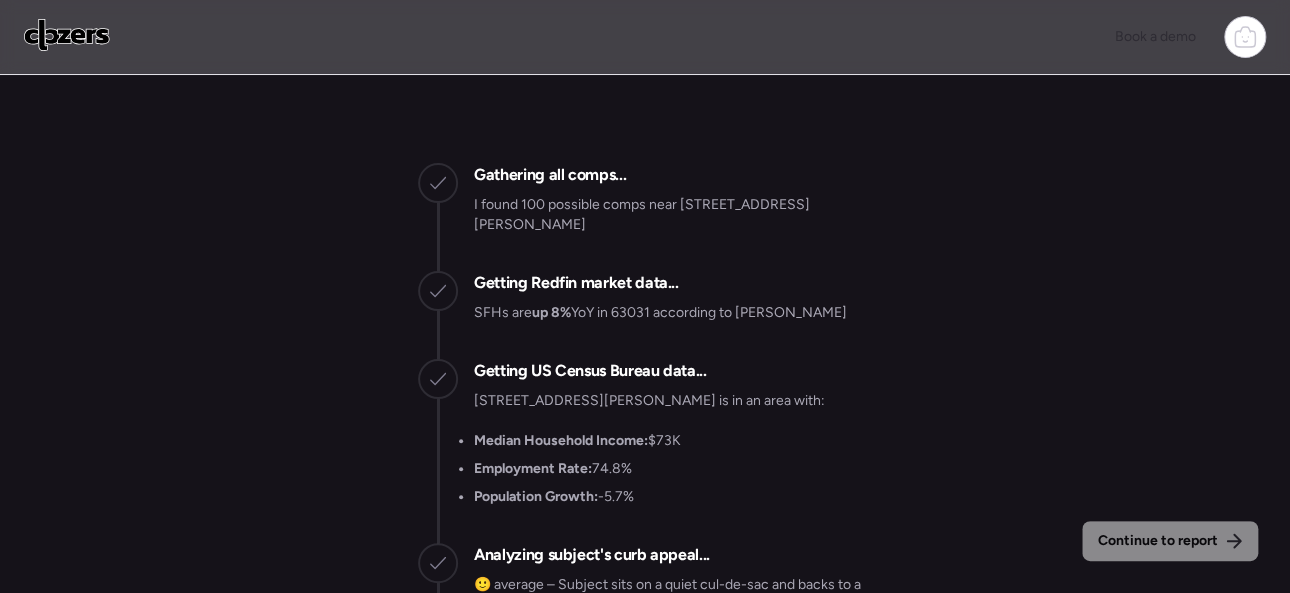 click on "Continue to report" at bounding box center [1158, 541] 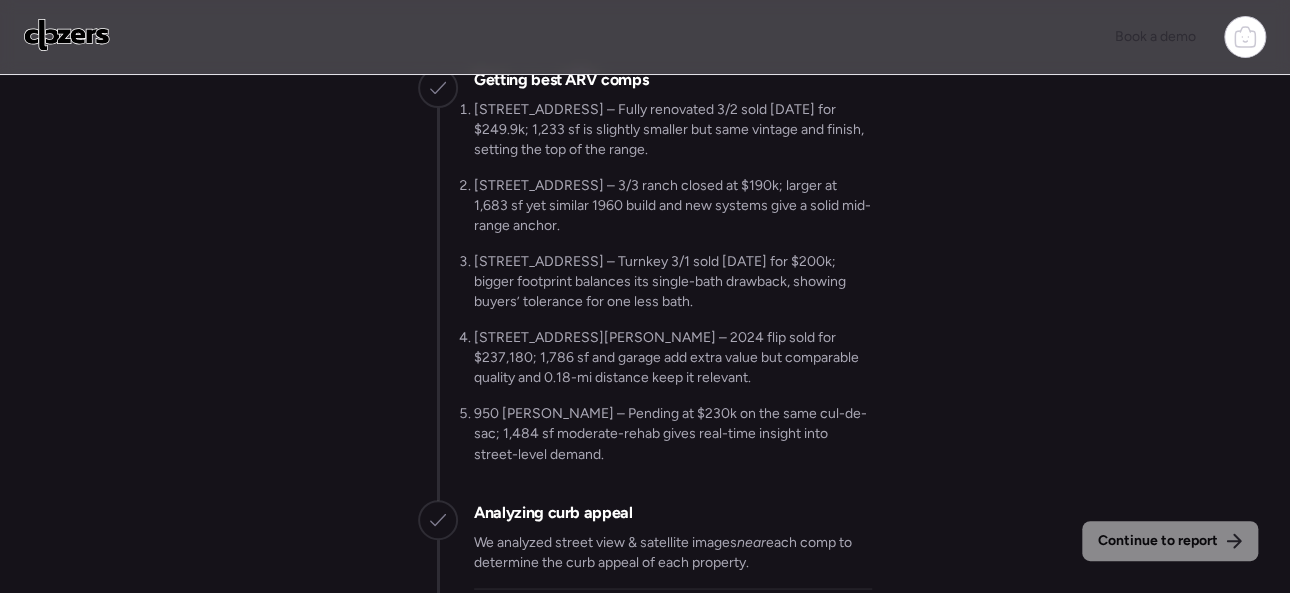 scroll, scrollTop: -1876, scrollLeft: 0, axis: vertical 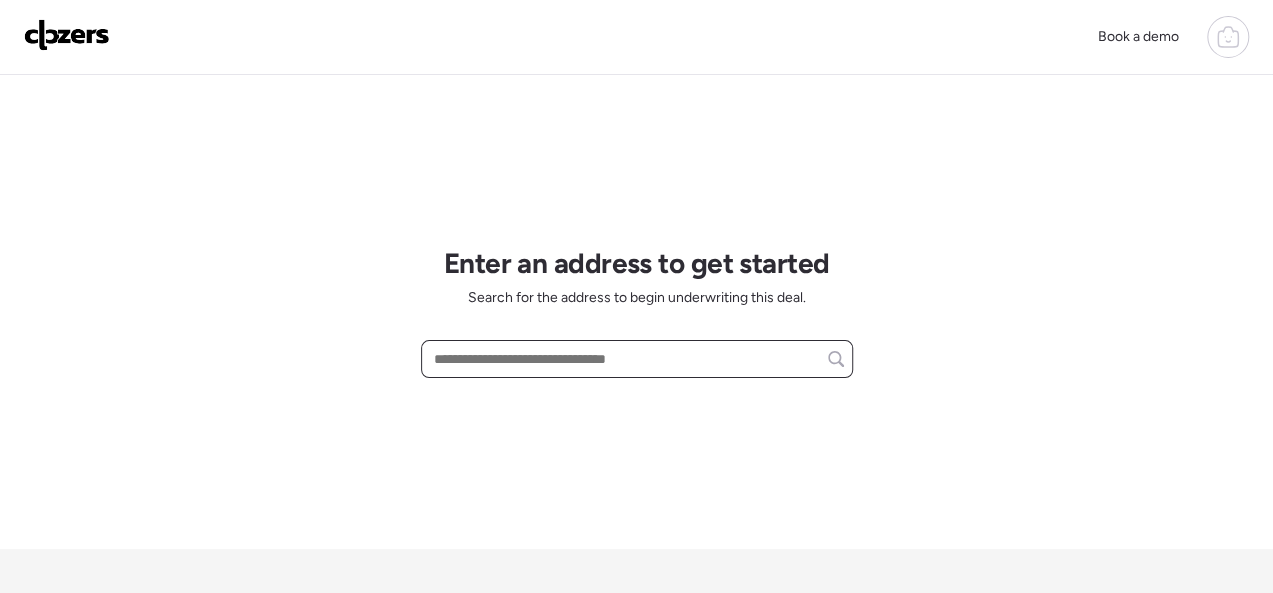 click at bounding box center [637, 359] 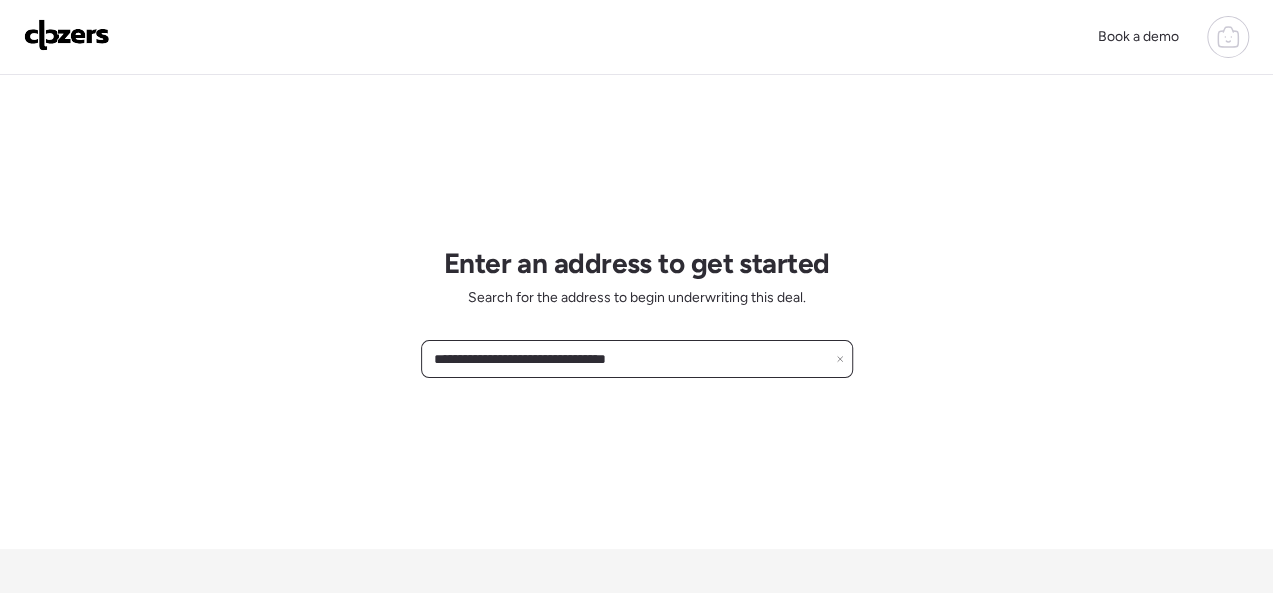 type on "**********" 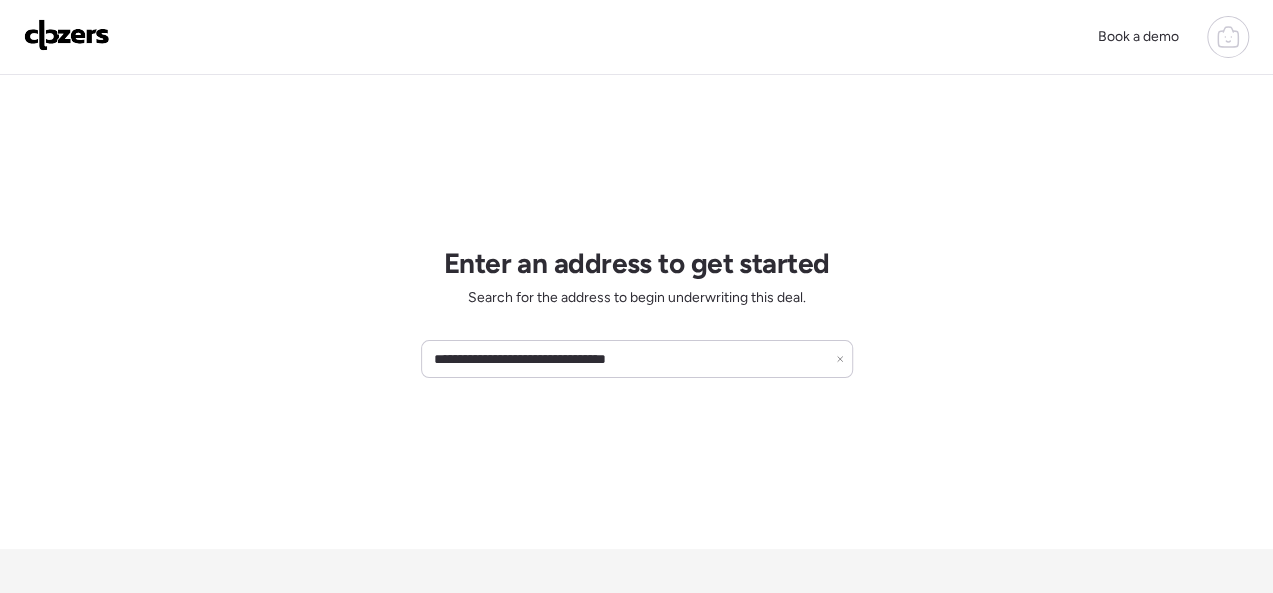 click on "**********" at bounding box center [637, 312] 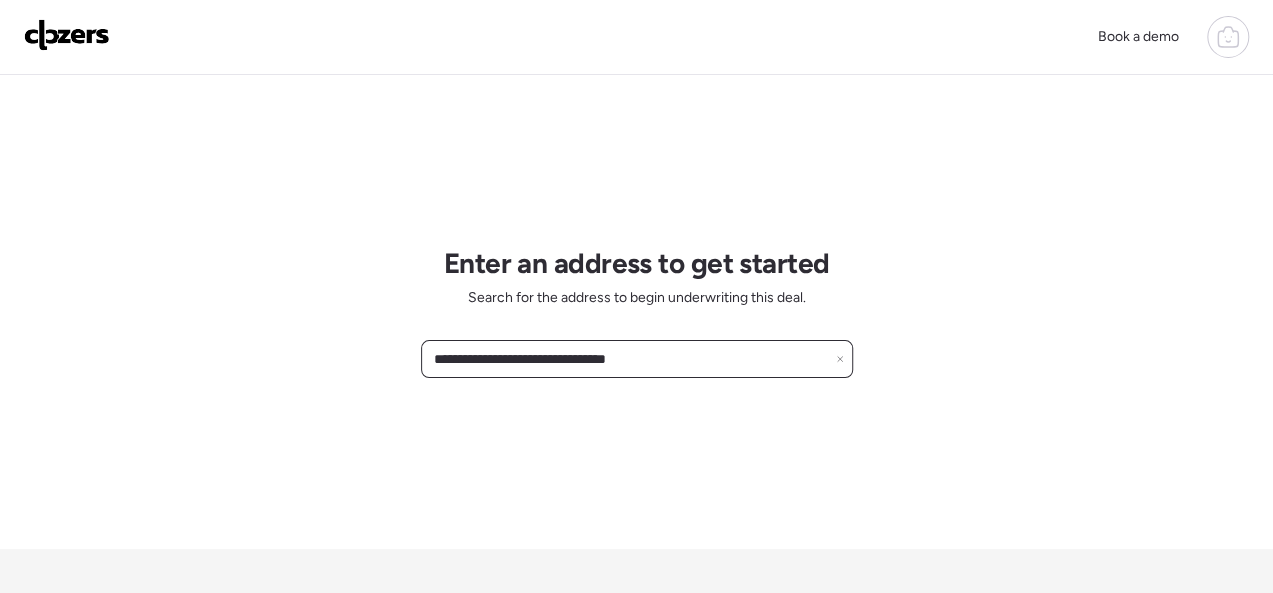 click on "**********" at bounding box center [637, 359] 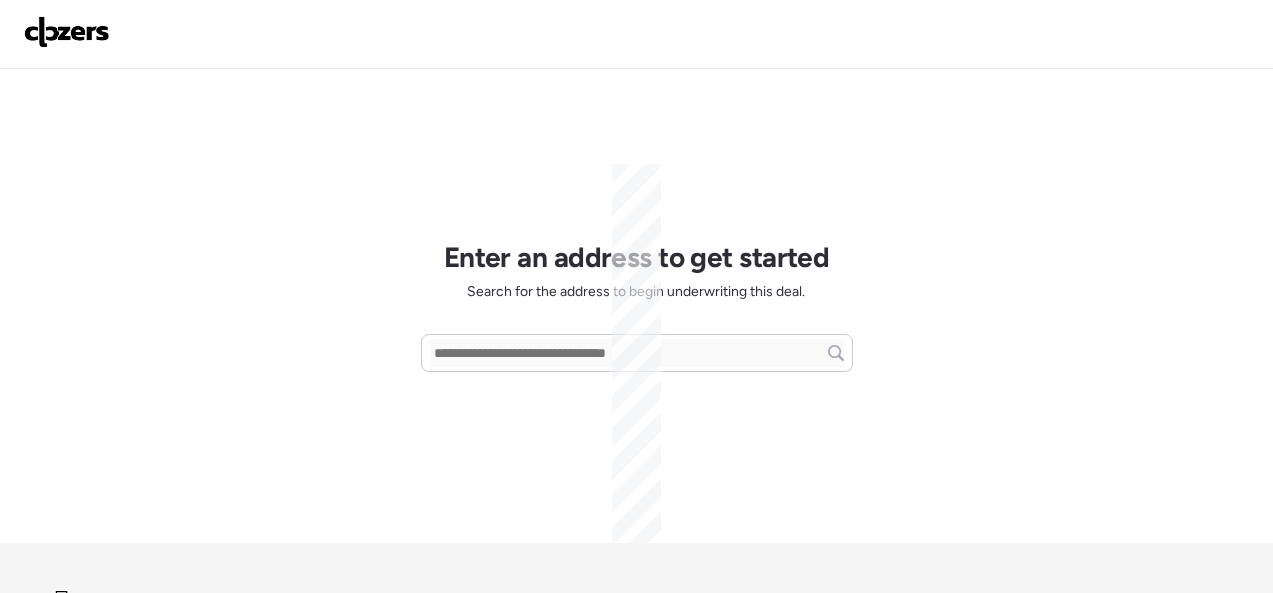scroll, scrollTop: 0, scrollLeft: 0, axis: both 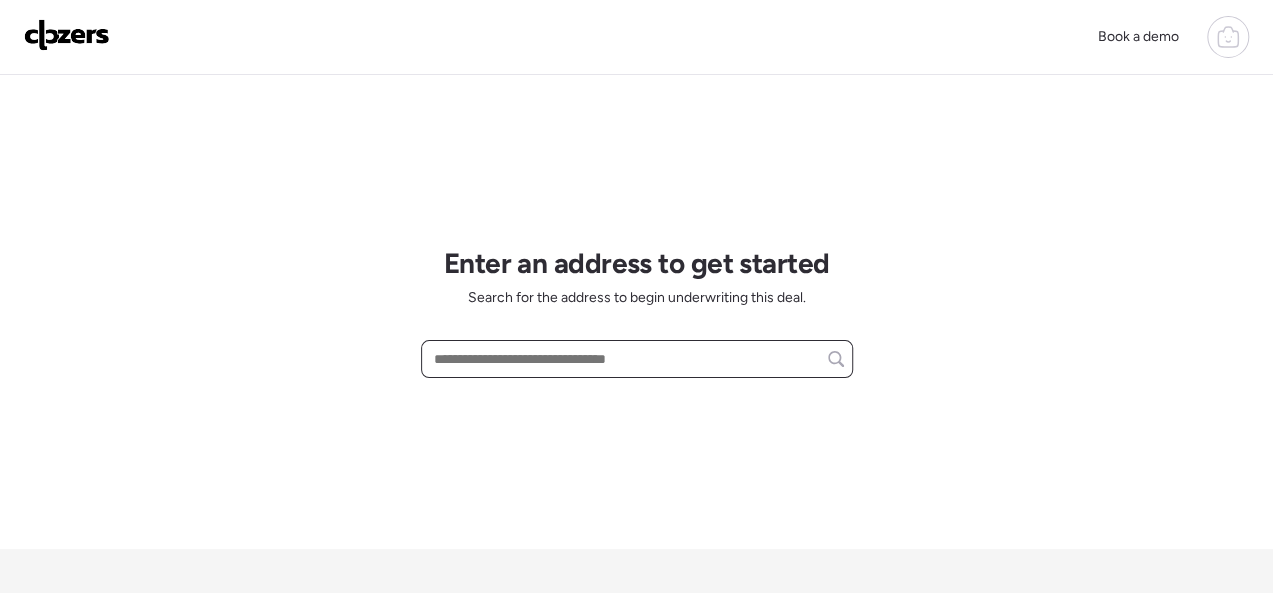 click at bounding box center [637, 359] 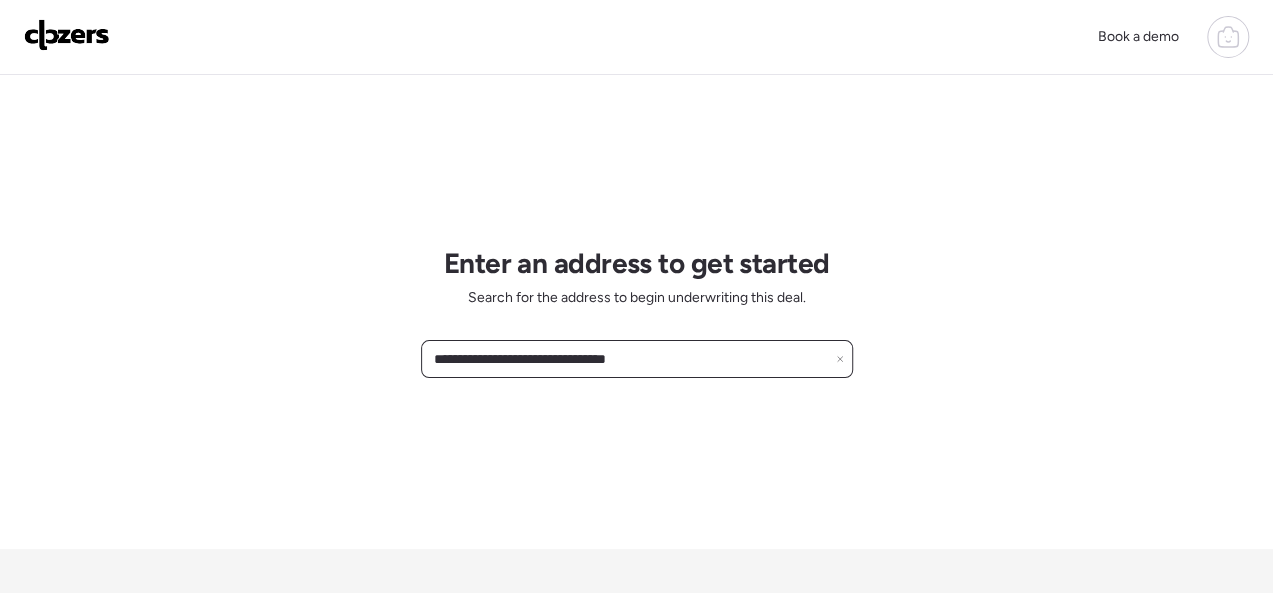 click on "**********" at bounding box center (637, 359) 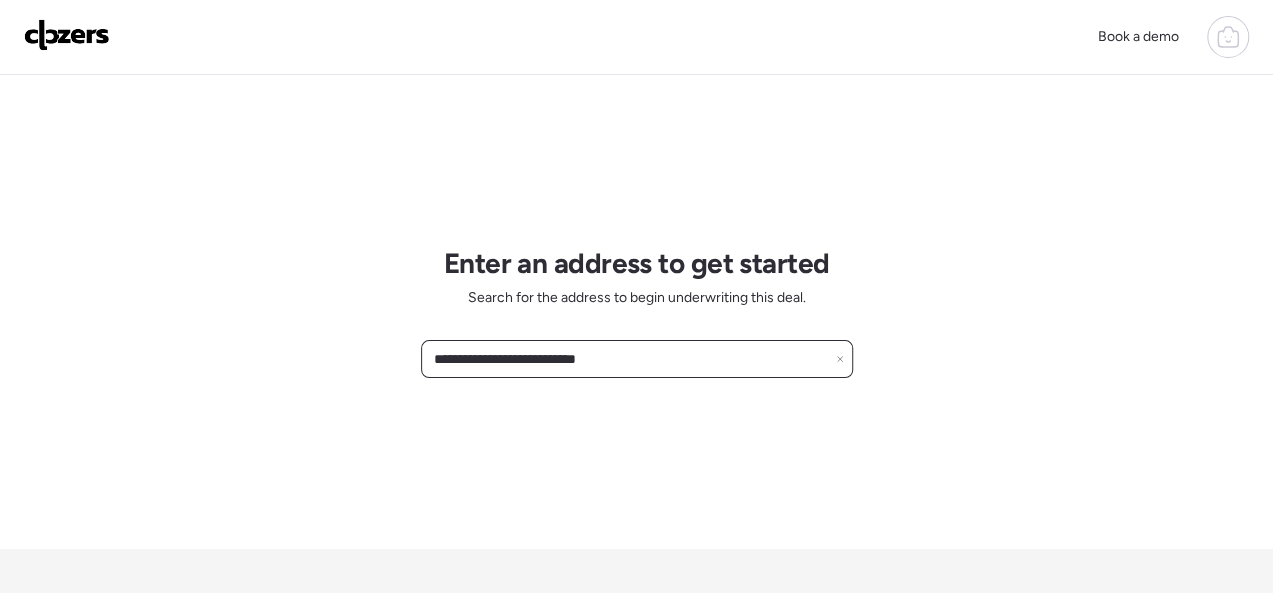 click on "**********" at bounding box center [637, 359] 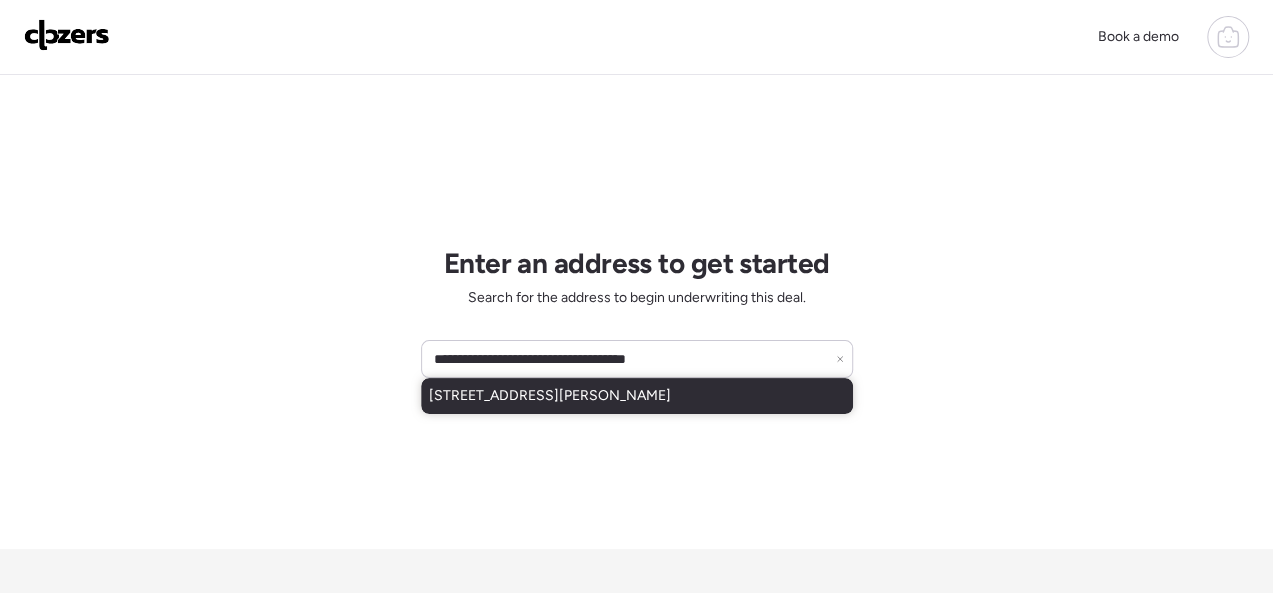 click on "[STREET_ADDRESS][PERSON_NAME]" at bounding box center (637, 396) 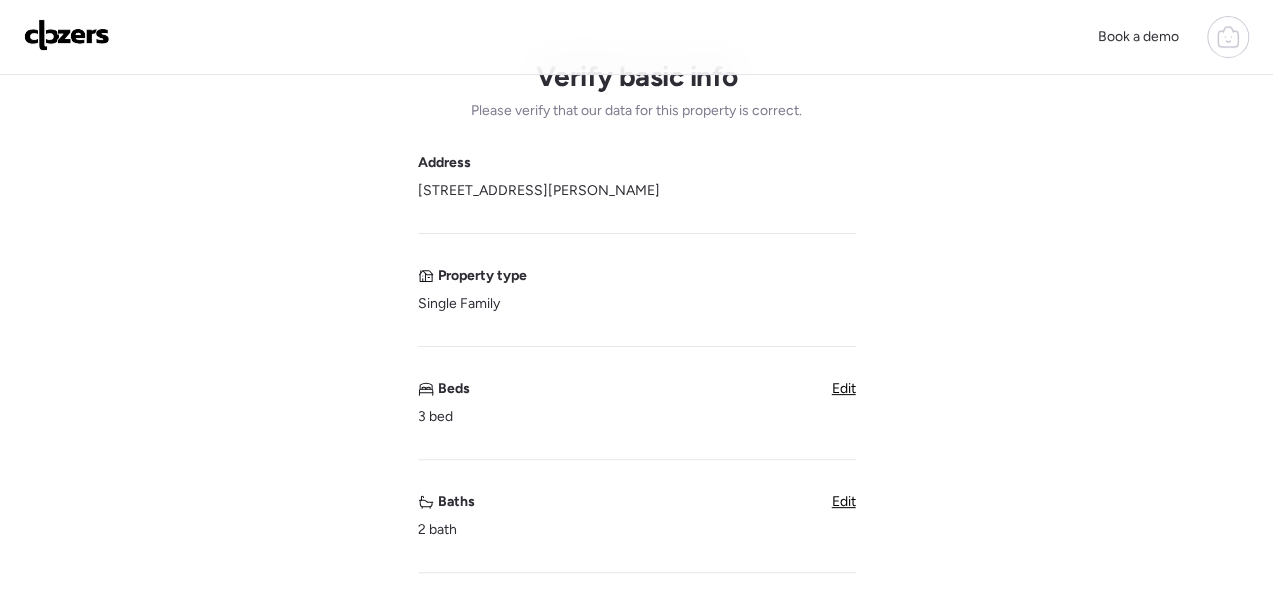 scroll, scrollTop: 300, scrollLeft: 0, axis: vertical 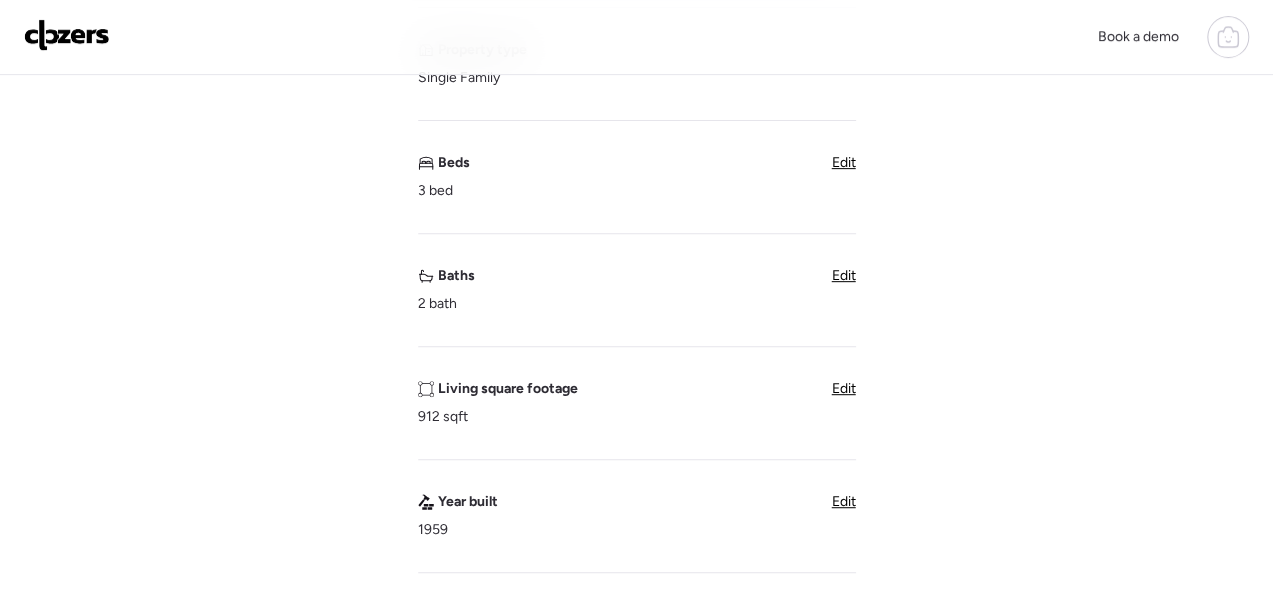 click on "Address [STREET_ADDRESS][PERSON_NAME] Property type Single Family Beds 3 bed Edit Baths 2 bath Edit Living square footage 912 sqft Edit Year built 1959 Edit Accessory Dwelling Unit (ADU) Subject property has an ADU Pool Subject property has a pool Garage Subject property has a garage Unique insights?" at bounding box center (637, 476) 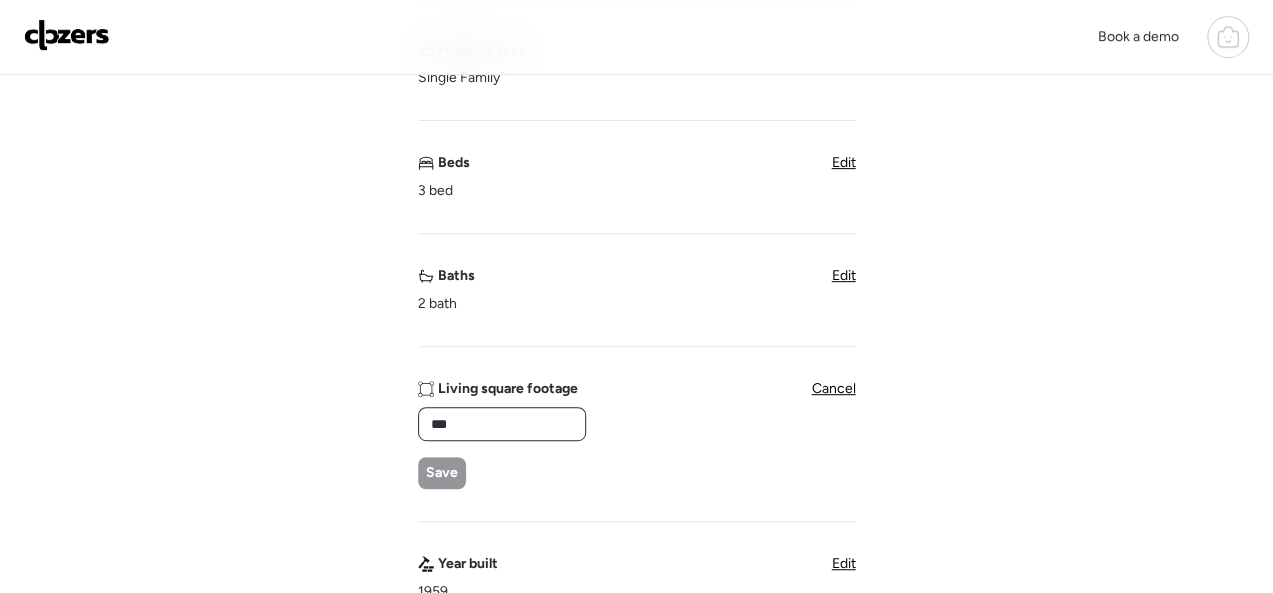 click on "***" at bounding box center [502, 424] 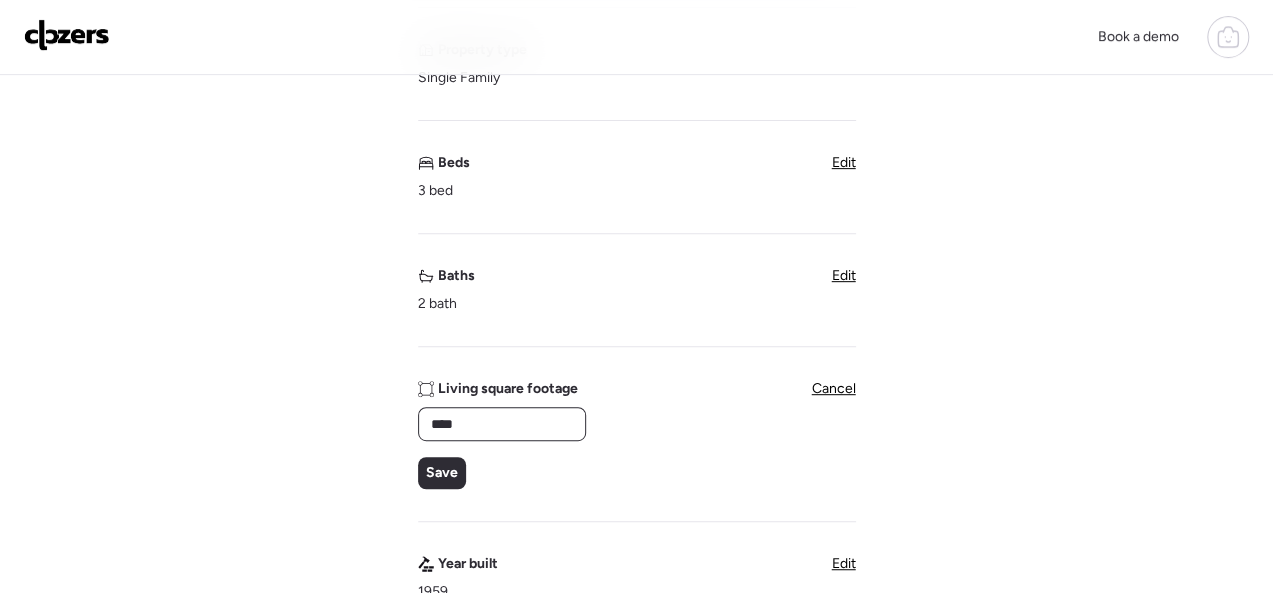 type on "****" 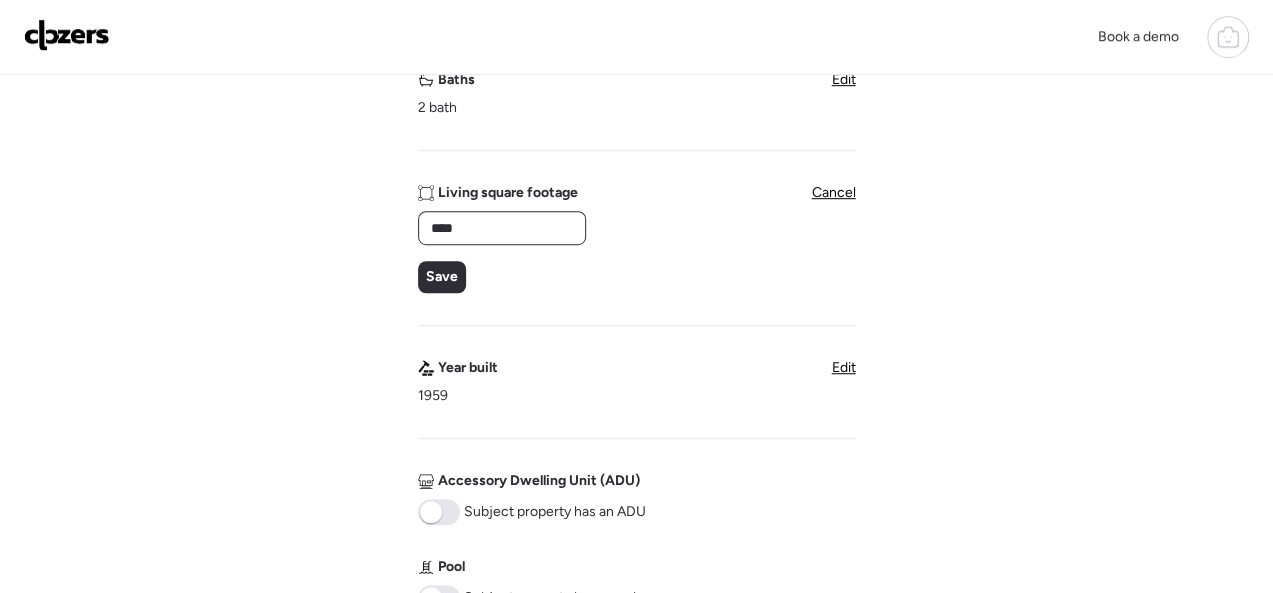 scroll, scrollTop: 500, scrollLeft: 0, axis: vertical 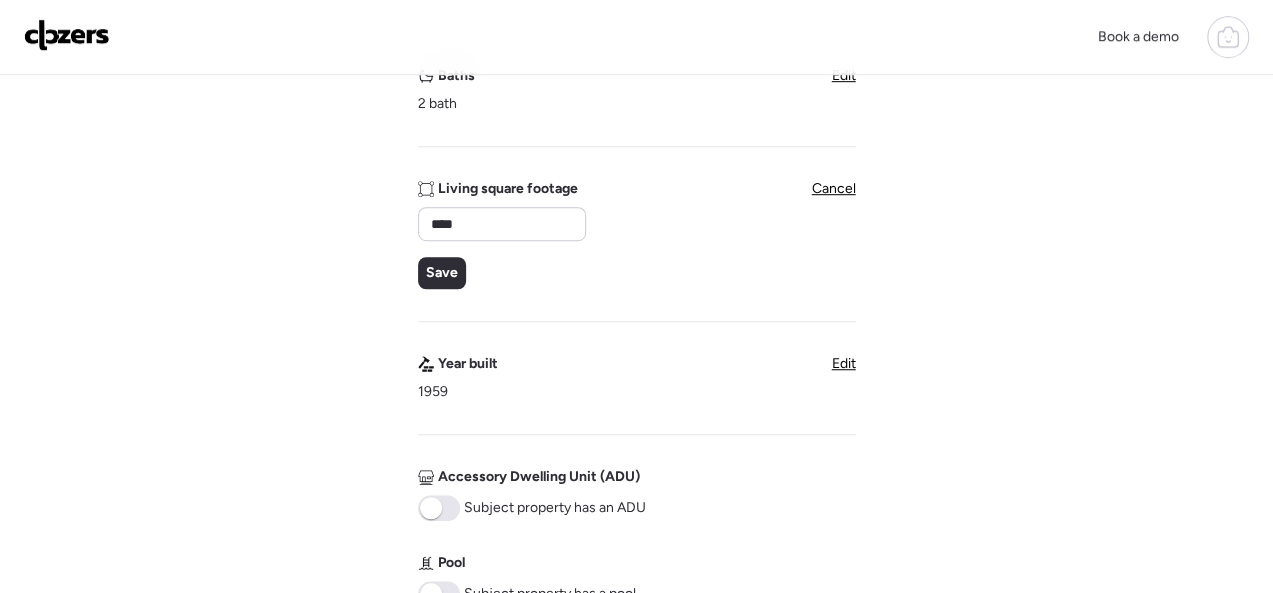 click on "Verify basic info Please verify that our data for this property is correct. Address [STREET_ADDRESS][PERSON_NAME] Property type Single Family Beds 3 bed Edit Baths 2 bath Edit Living square footage **** Save Cancel Year built 1959 Edit Accessory Dwelling Unit (ADU) Subject property has an ADU Pool Subject property has a pool Garage Subject property has a garage Unique insights? Next" at bounding box center (636, 327) 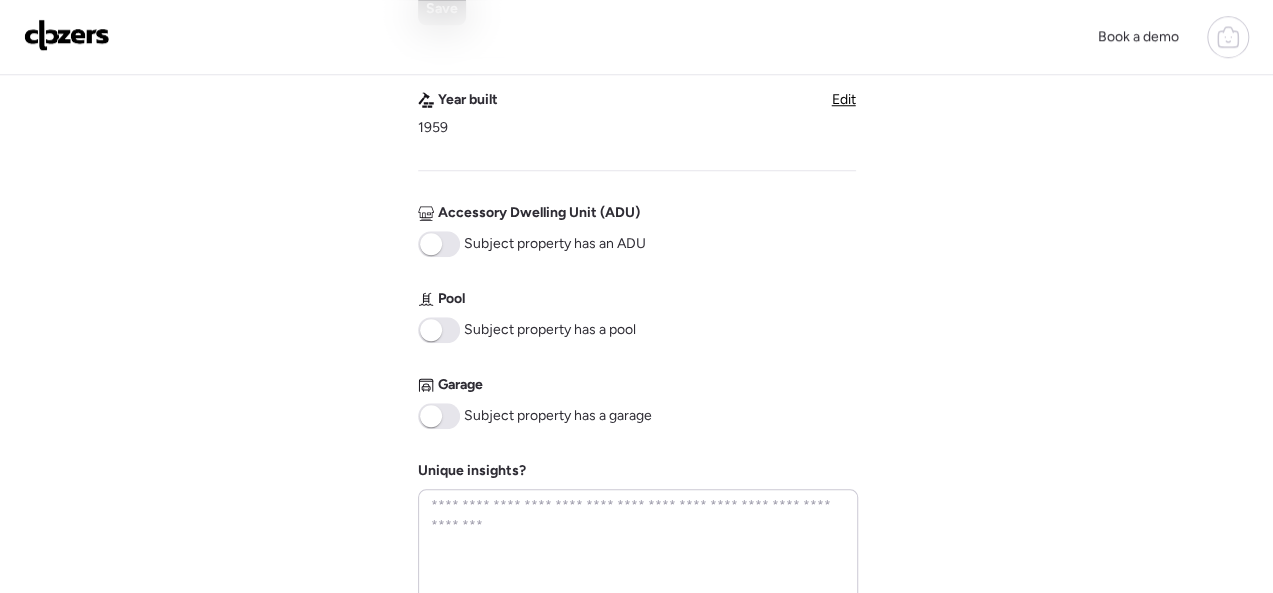scroll, scrollTop: 800, scrollLeft: 0, axis: vertical 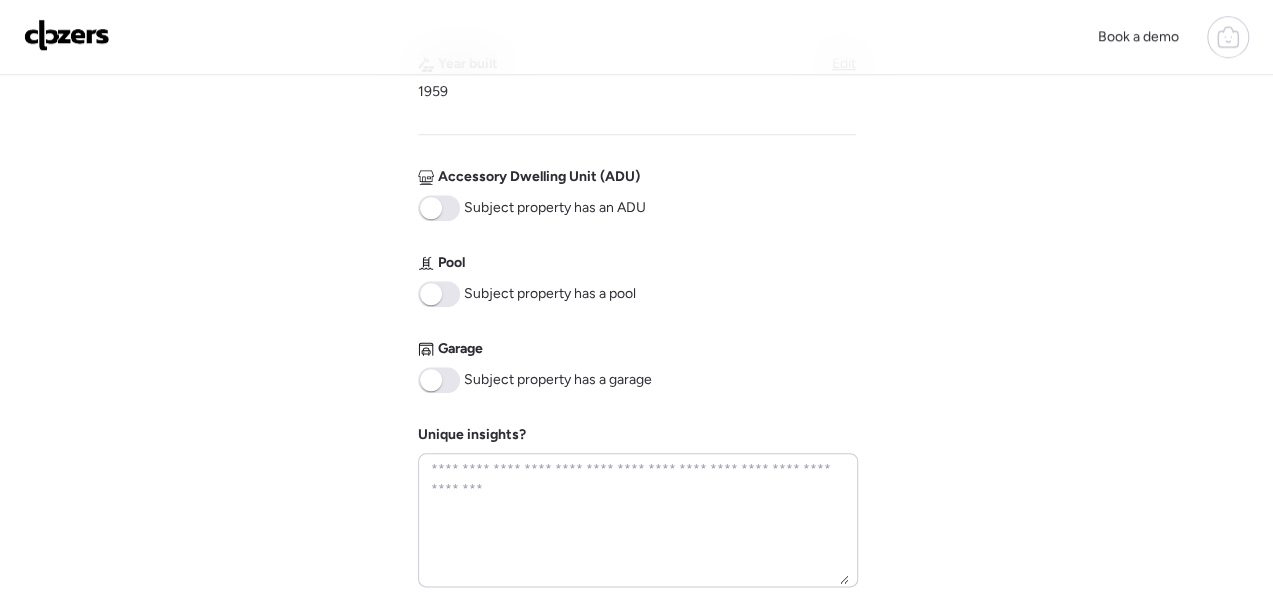 click at bounding box center [439, 380] 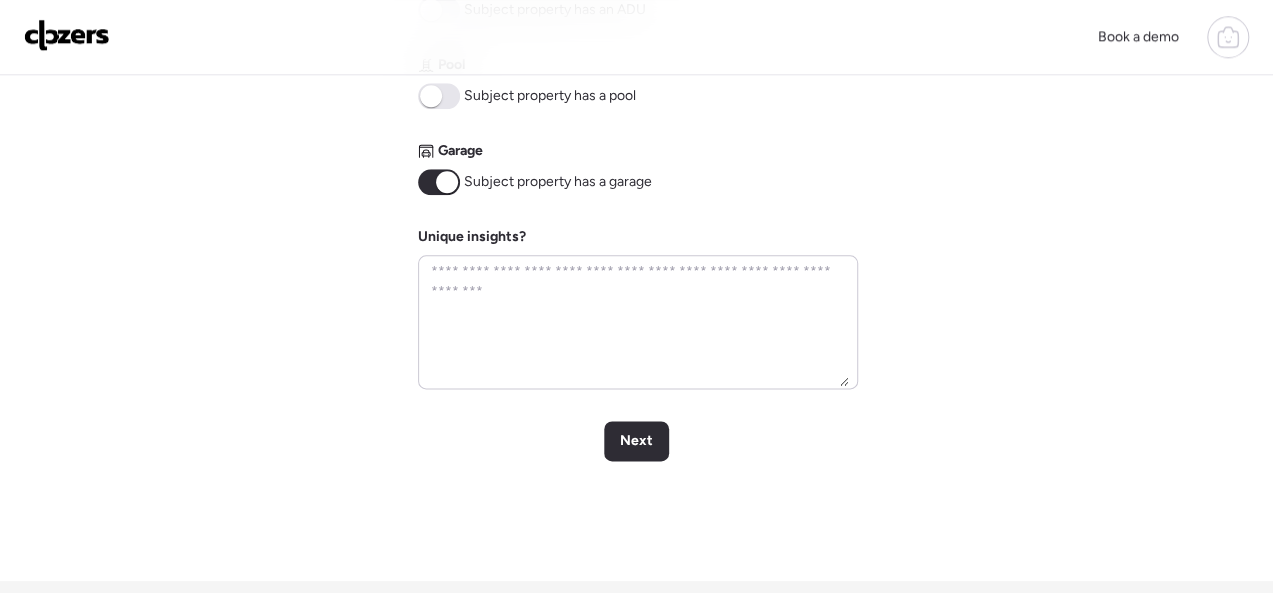 scroll, scrollTop: 1000, scrollLeft: 0, axis: vertical 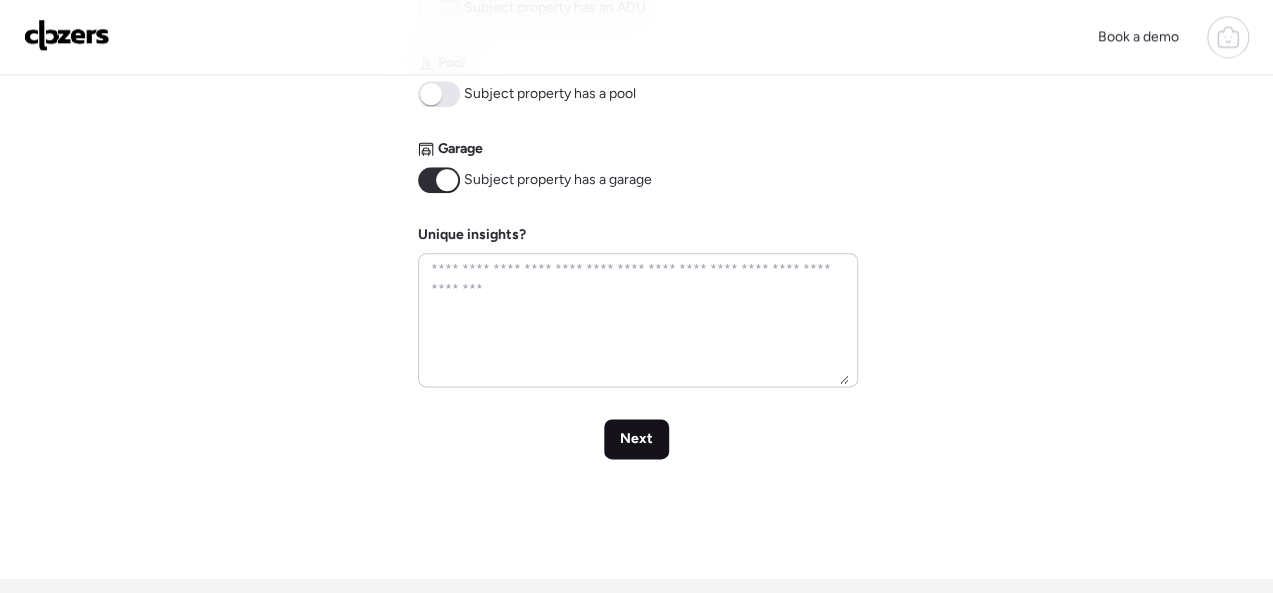 click on "Next" at bounding box center [636, 439] 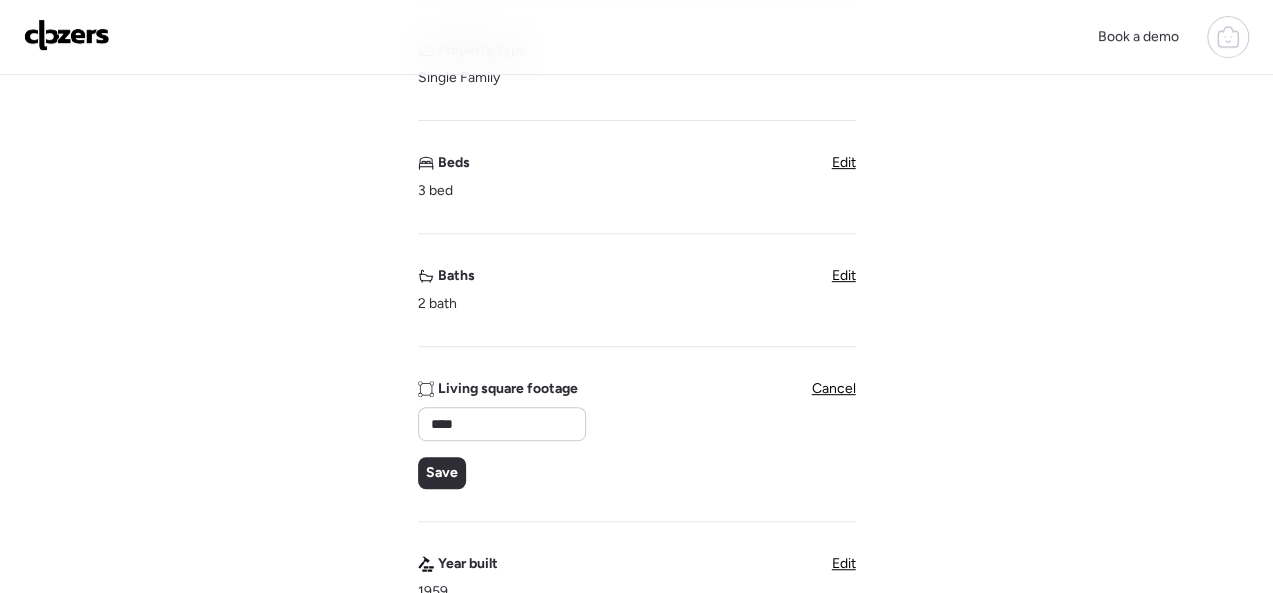 scroll, scrollTop: 500, scrollLeft: 0, axis: vertical 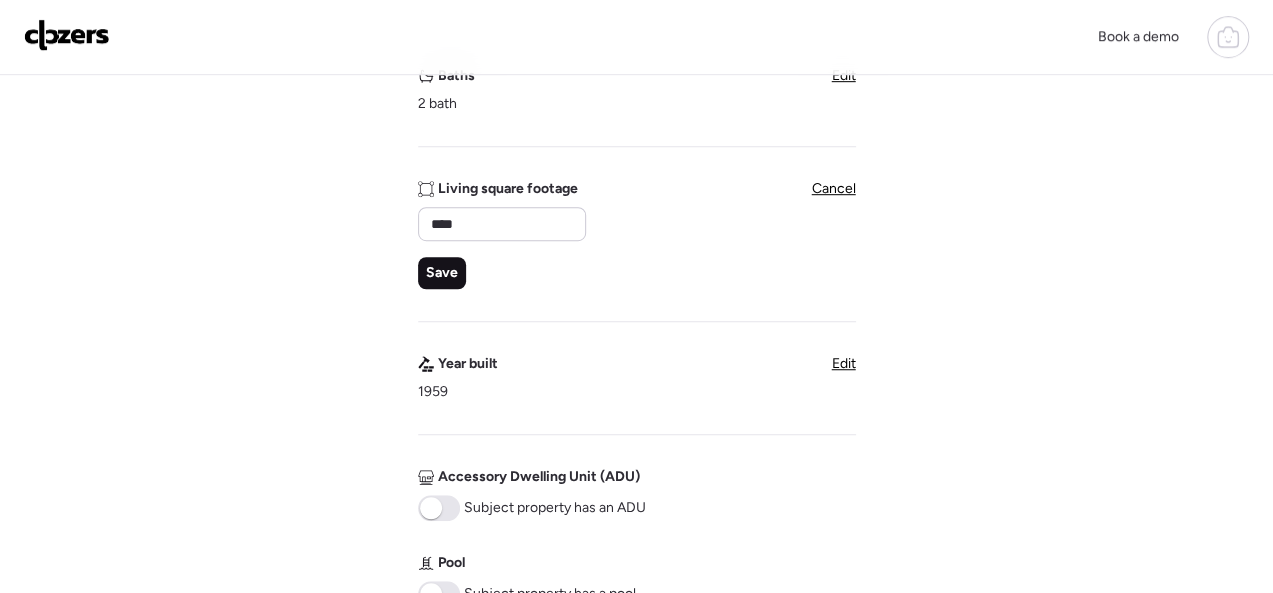 click on "Save" at bounding box center [442, 273] 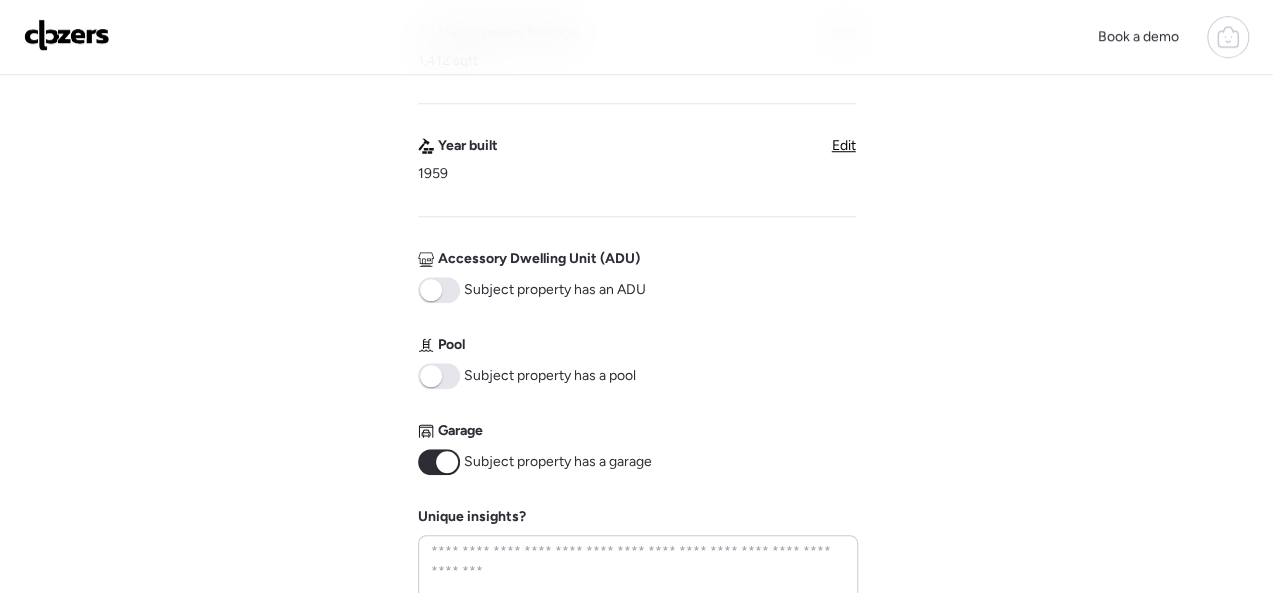 scroll, scrollTop: 1000, scrollLeft: 0, axis: vertical 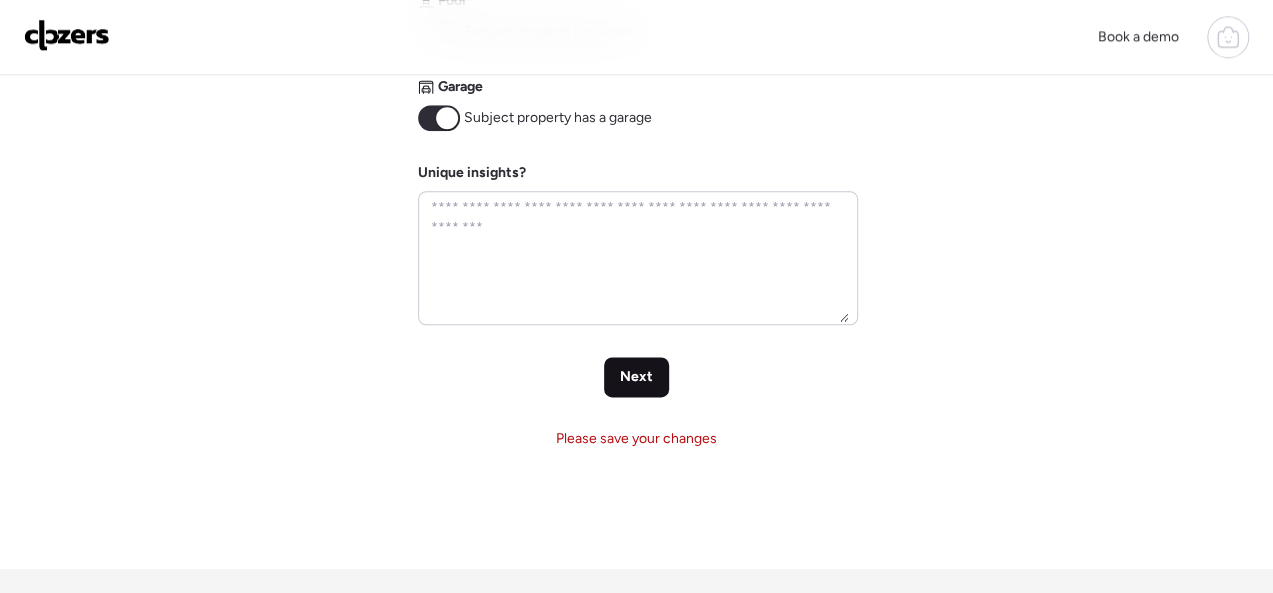 click on "Next" at bounding box center [636, 377] 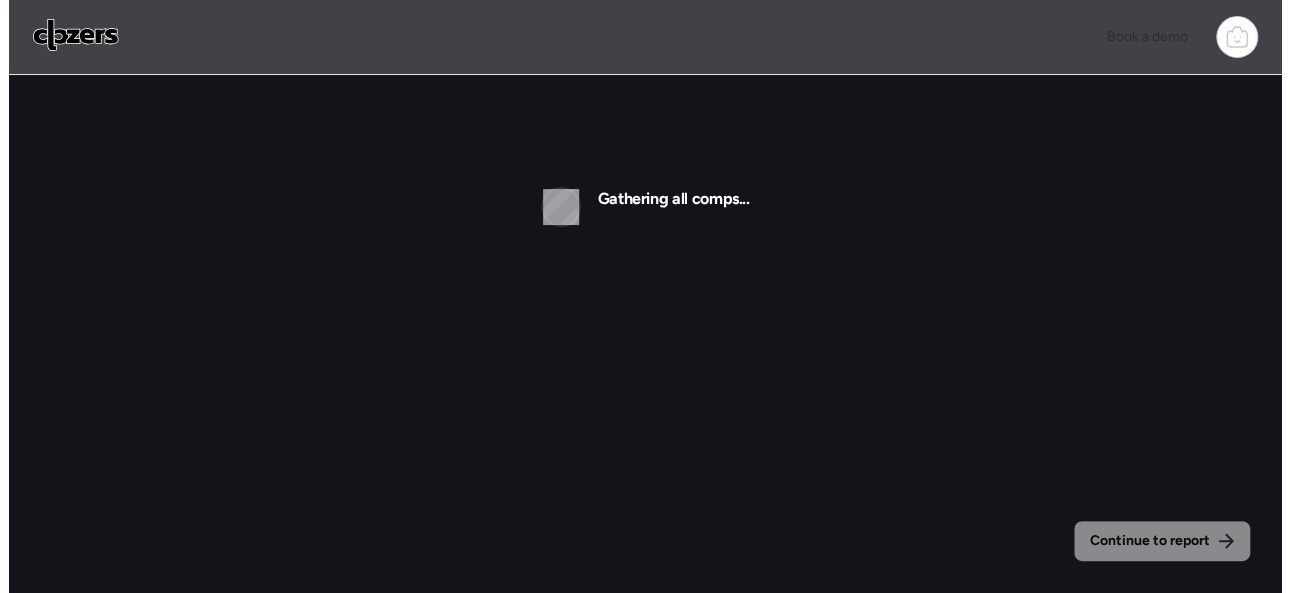 scroll, scrollTop: 0, scrollLeft: 0, axis: both 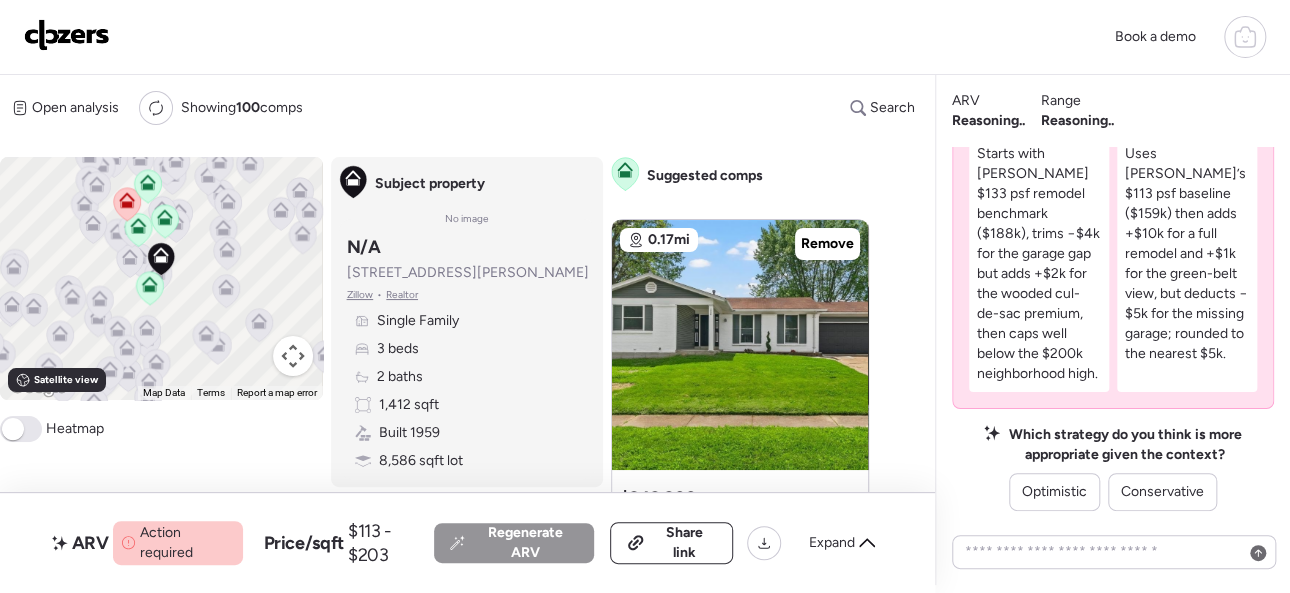 click 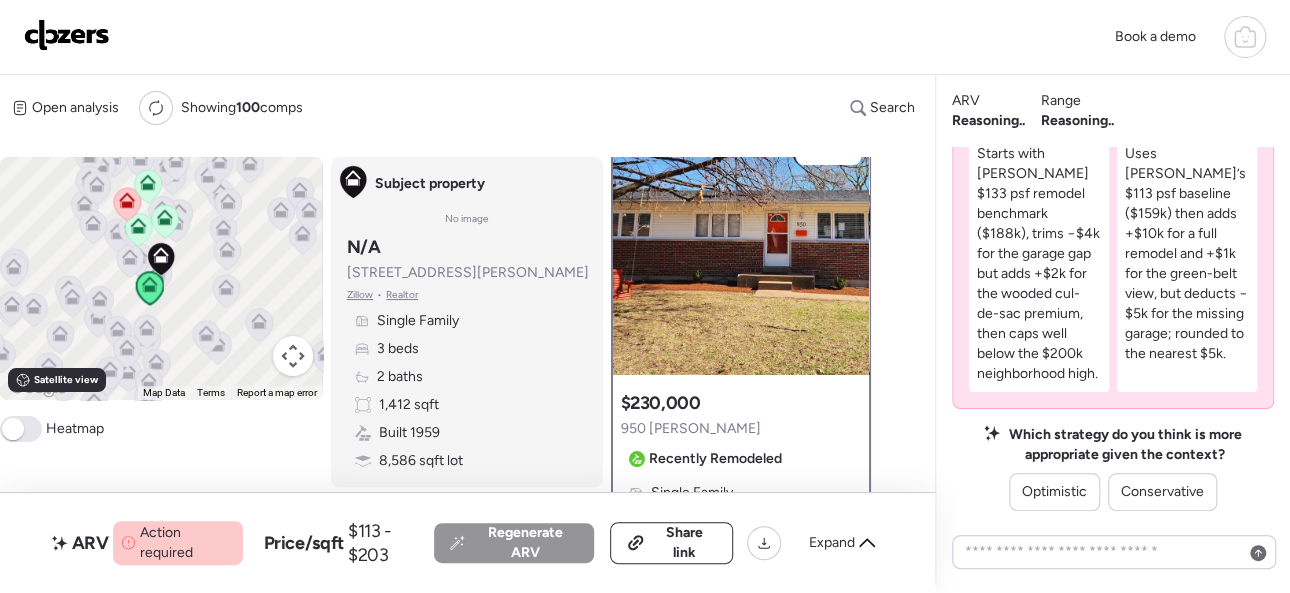 scroll, scrollTop: 0, scrollLeft: 0, axis: both 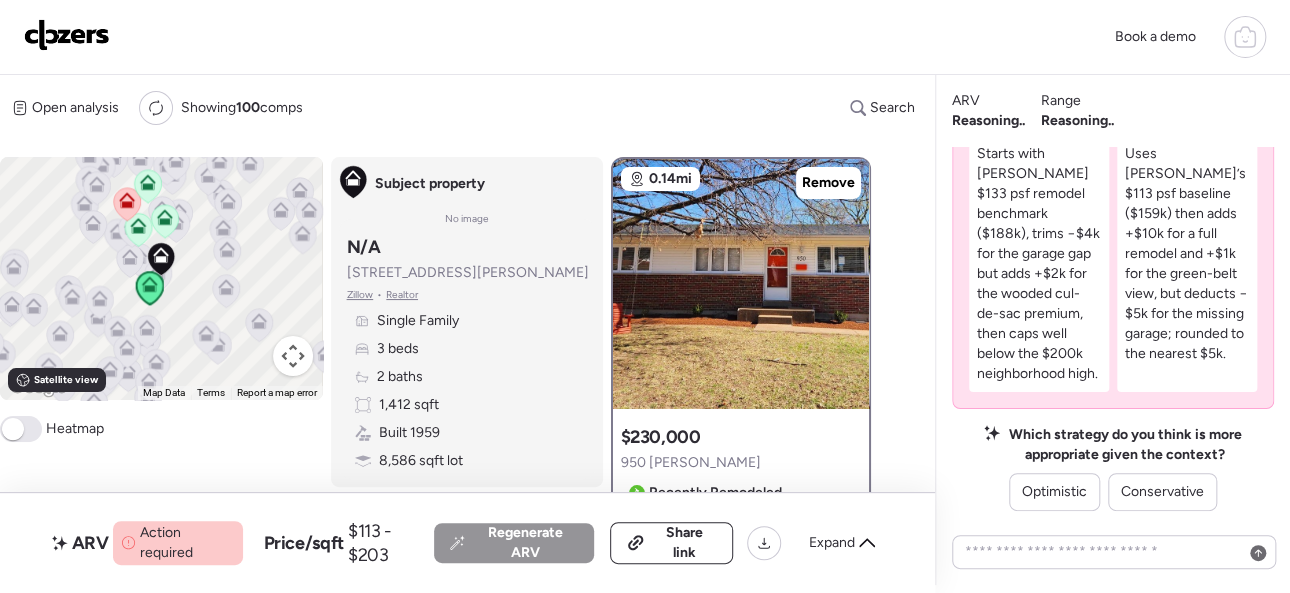 click 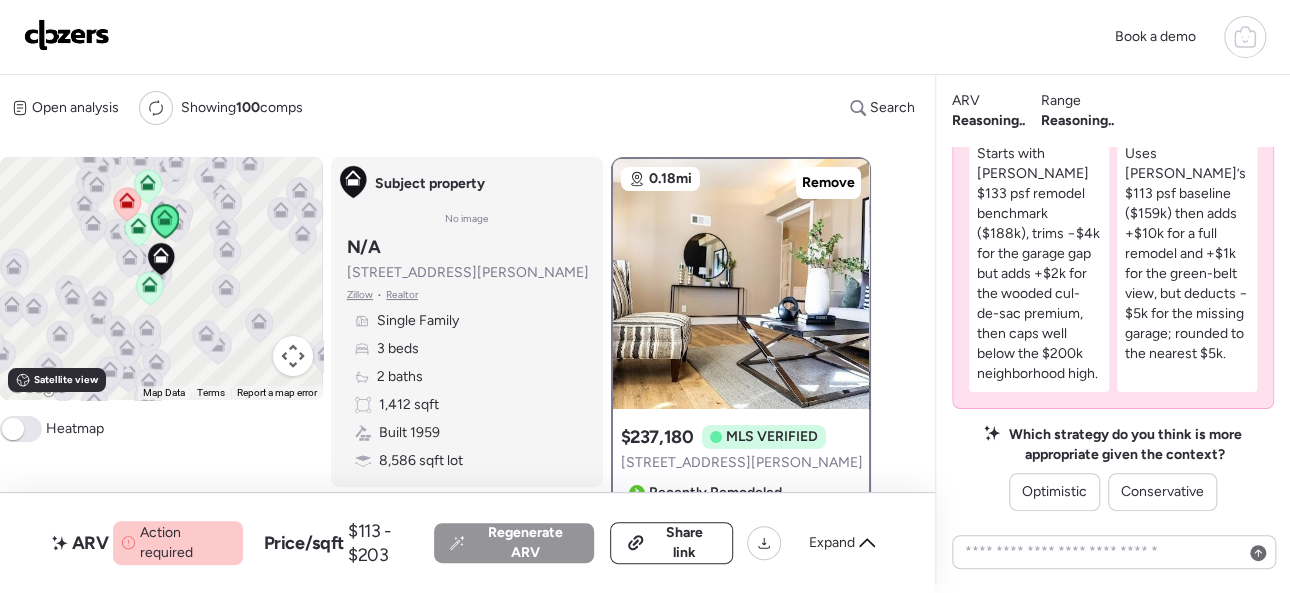 click 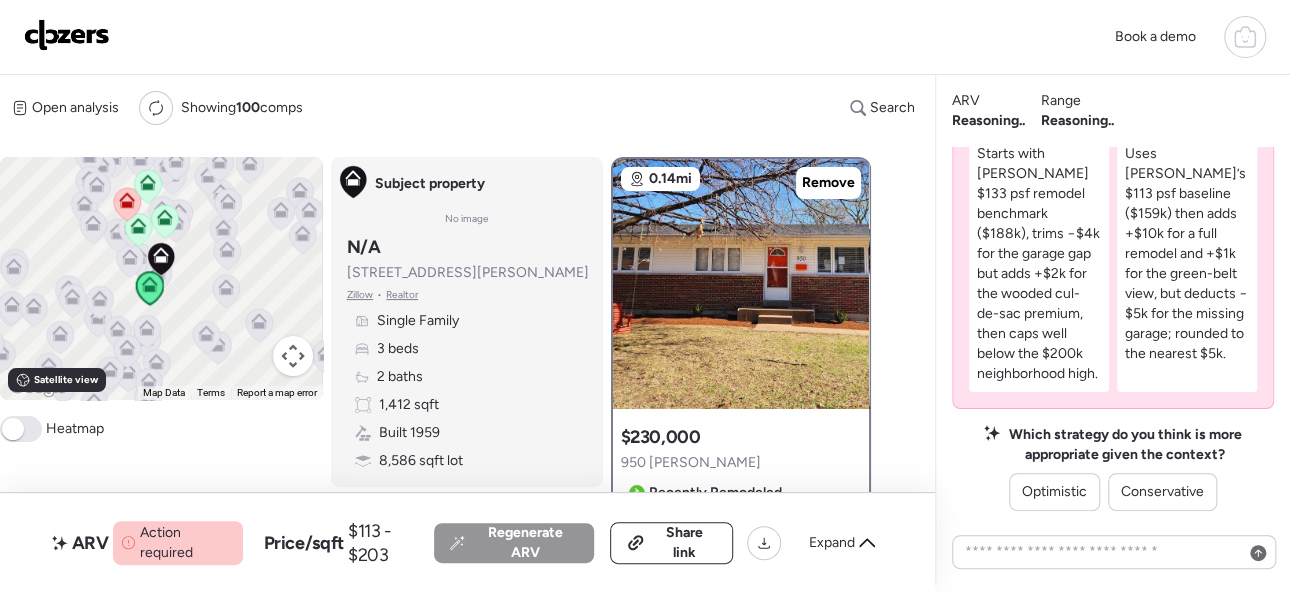 click at bounding box center [127, 205] 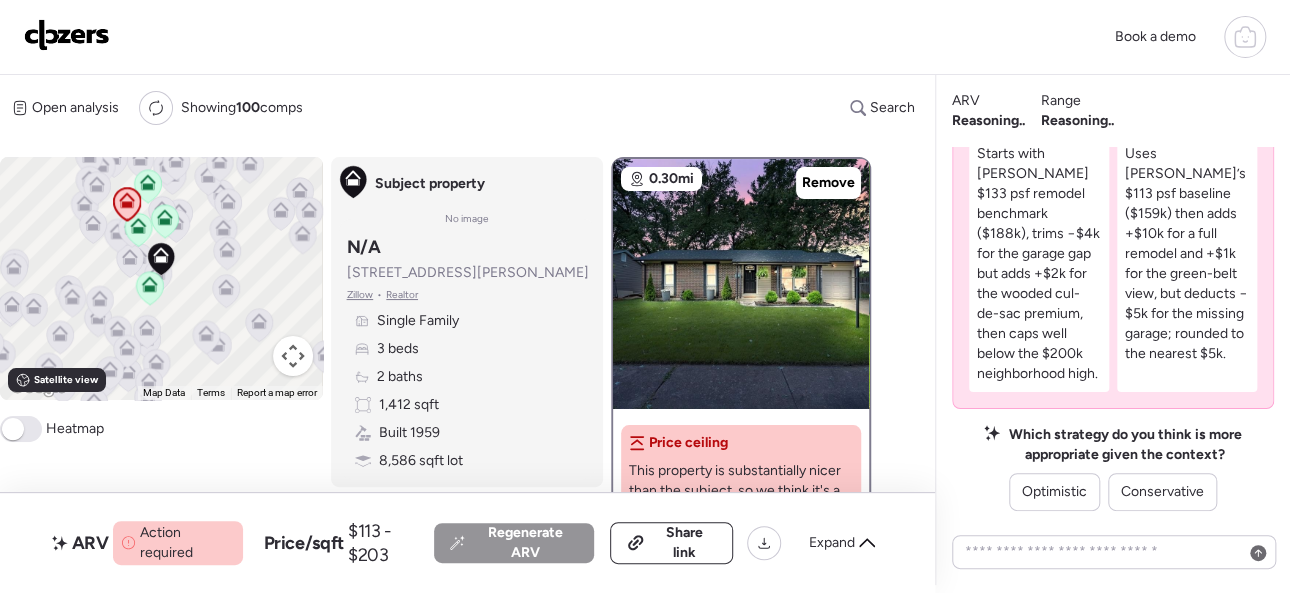 click 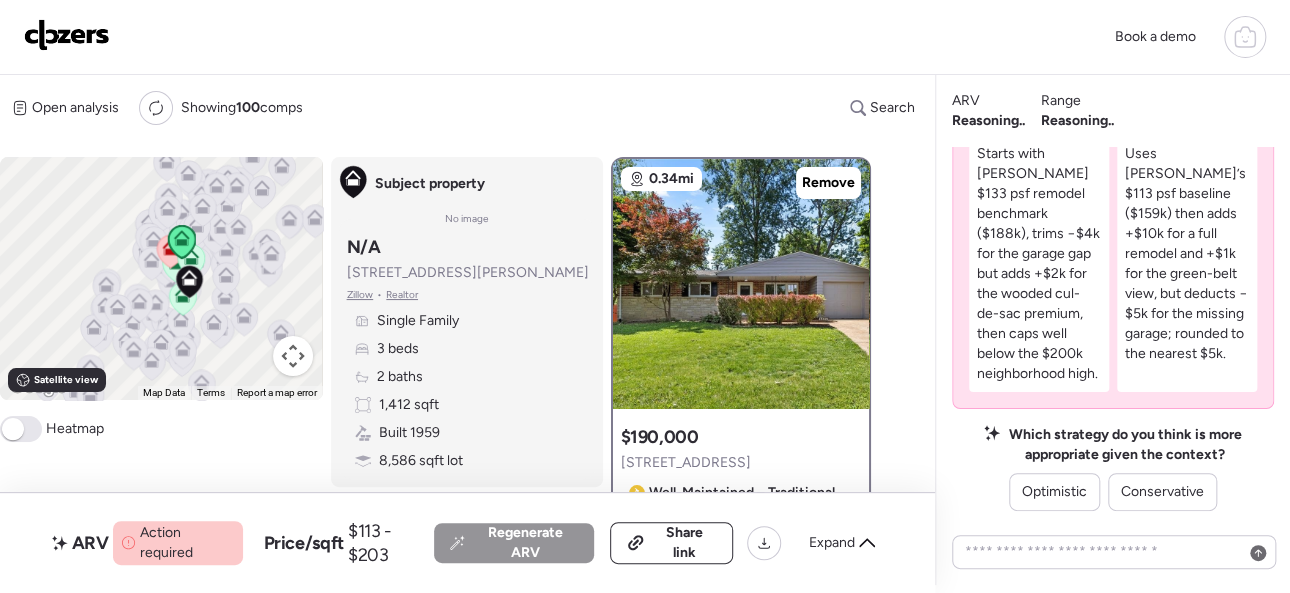 click 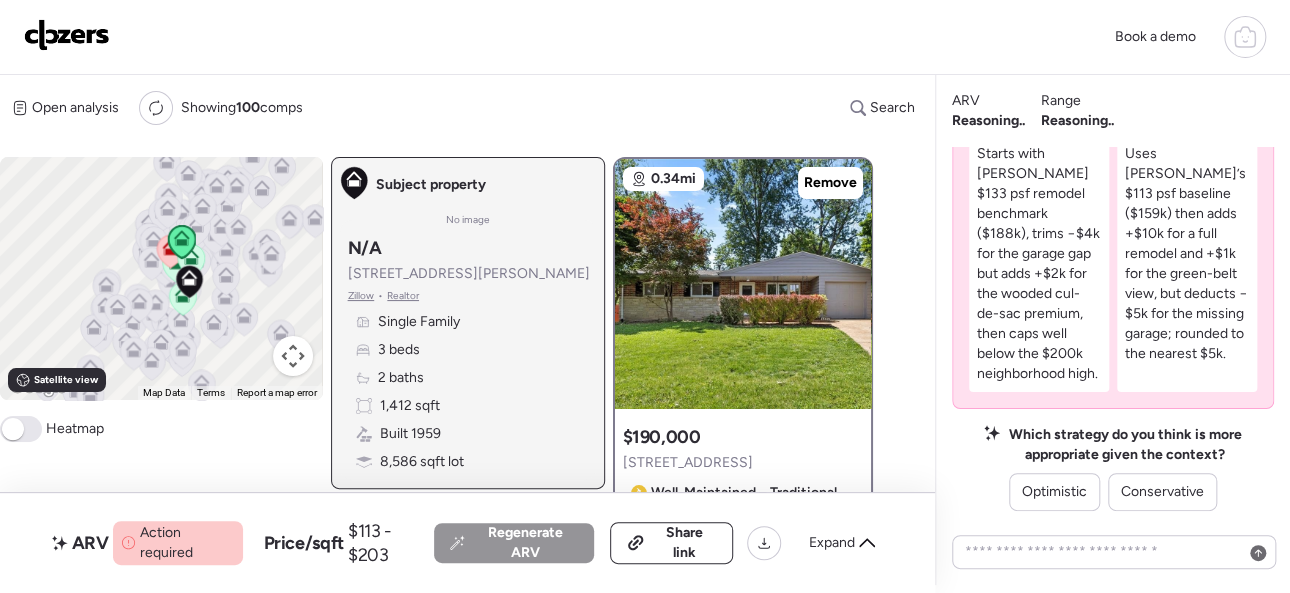 click 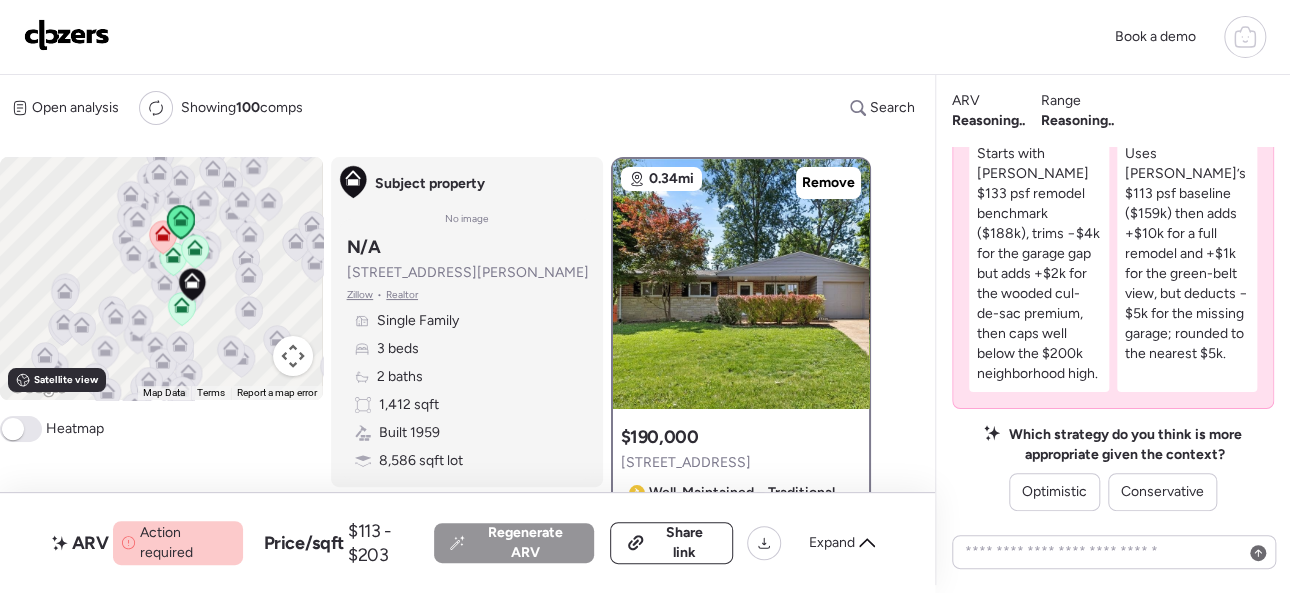 click at bounding box center (192, 285) 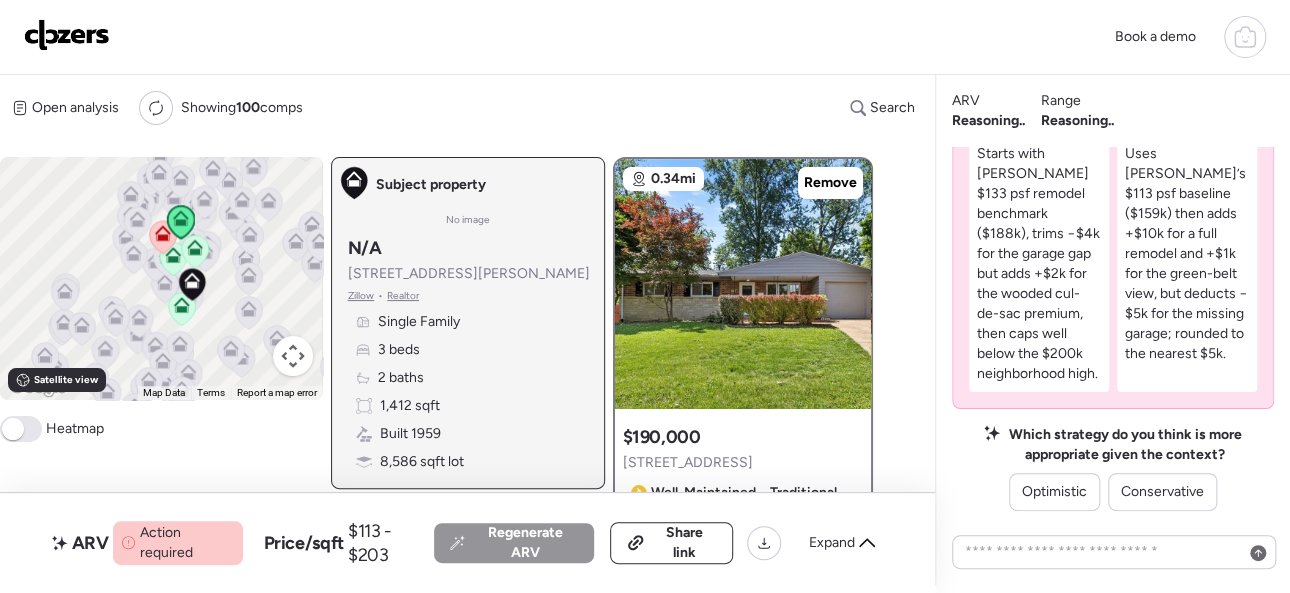 click 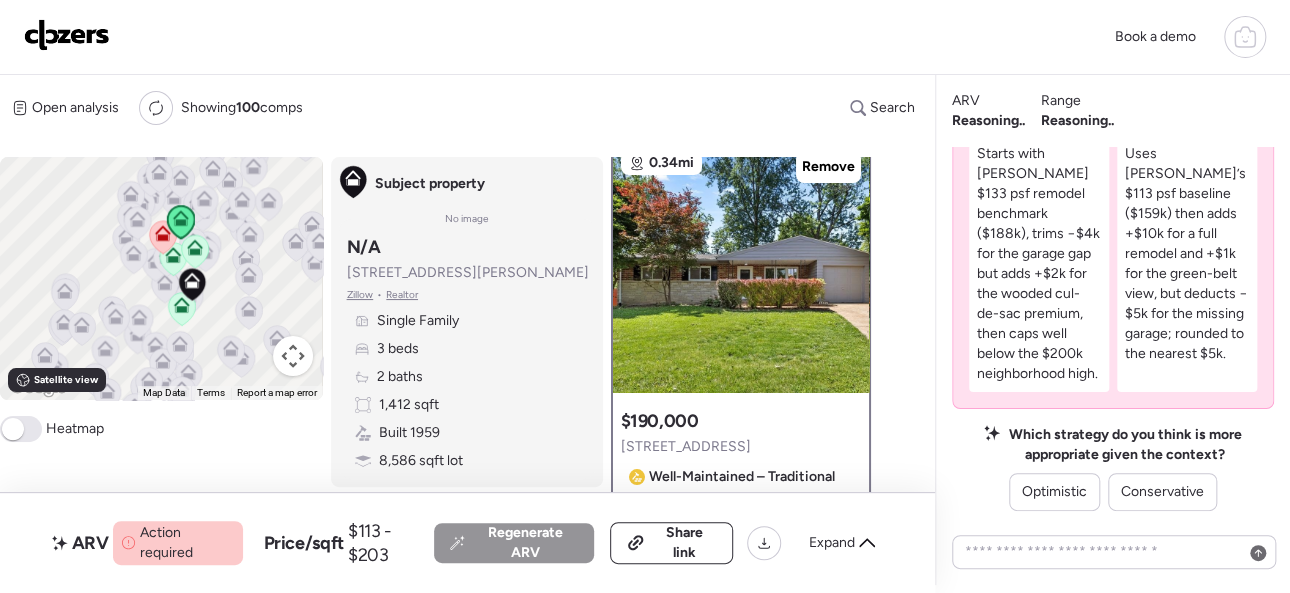 scroll, scrollTop: 0, scrollLeft: 0, axis: both 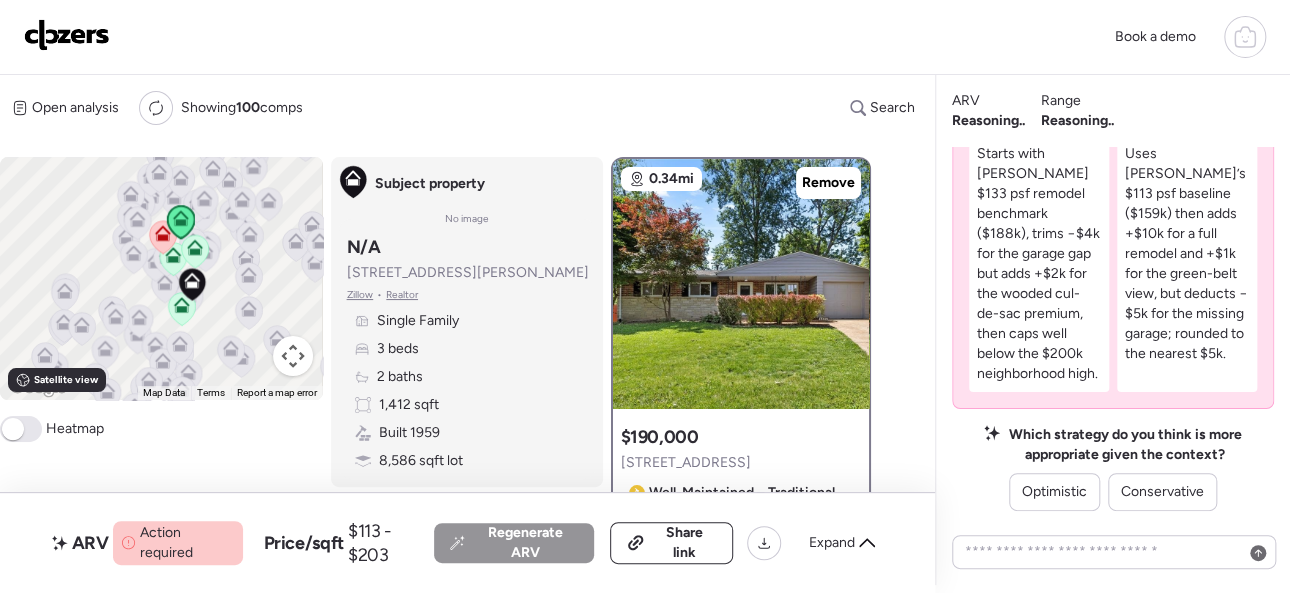 click 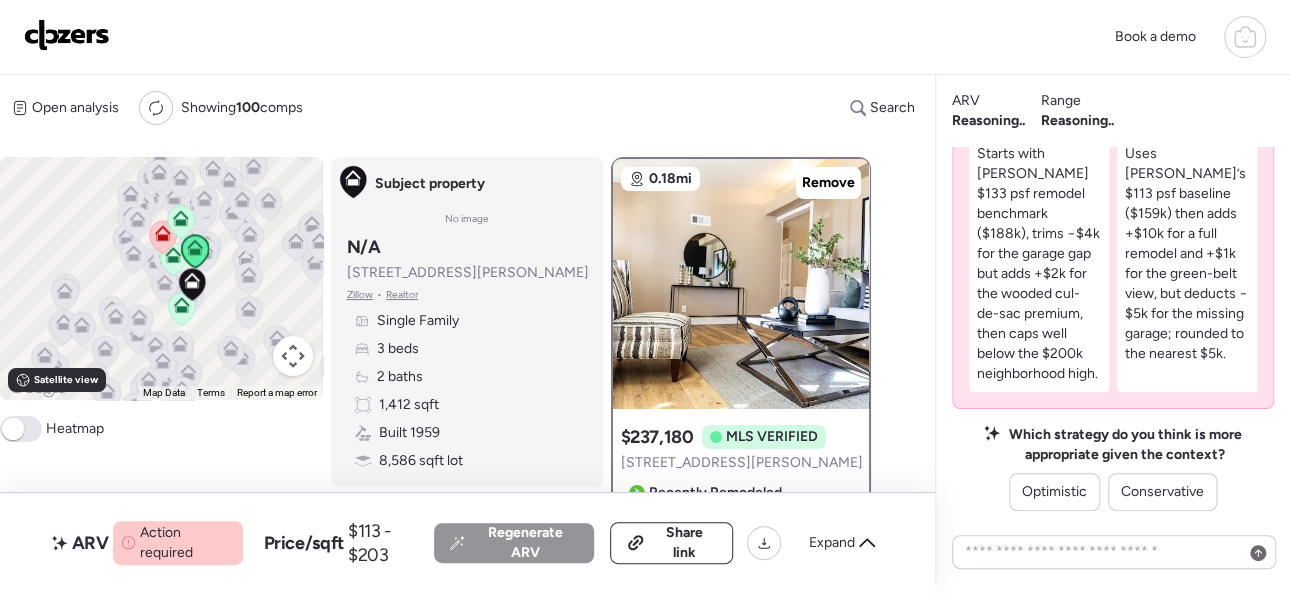 click 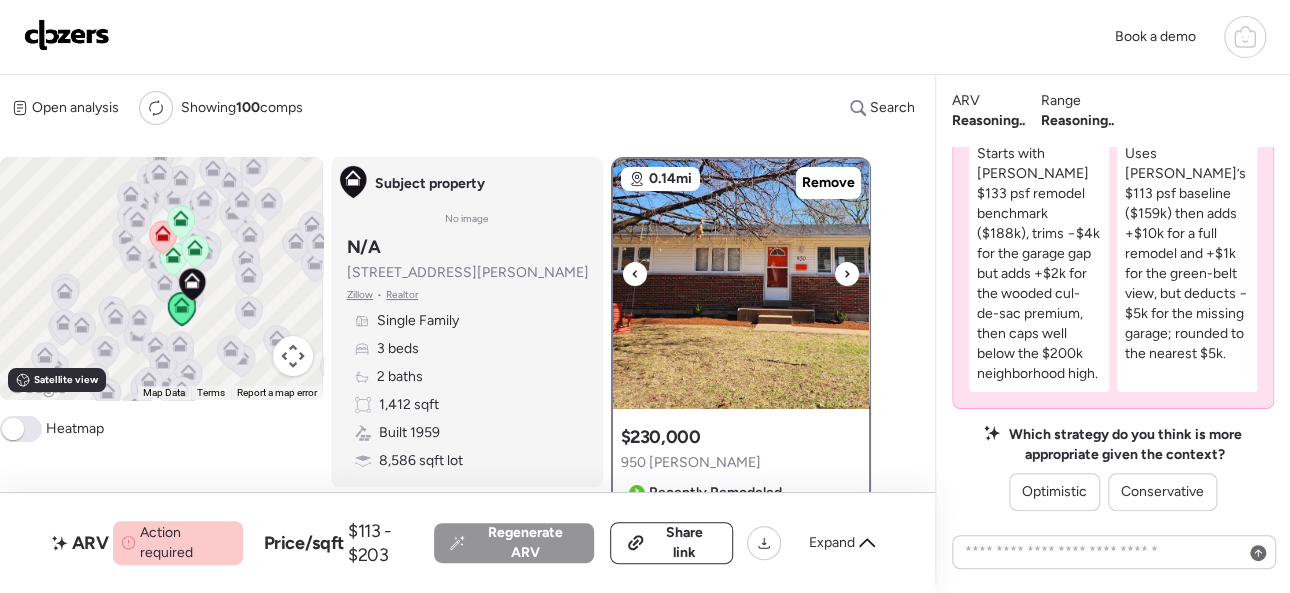 click at bounding box center (741, 284) 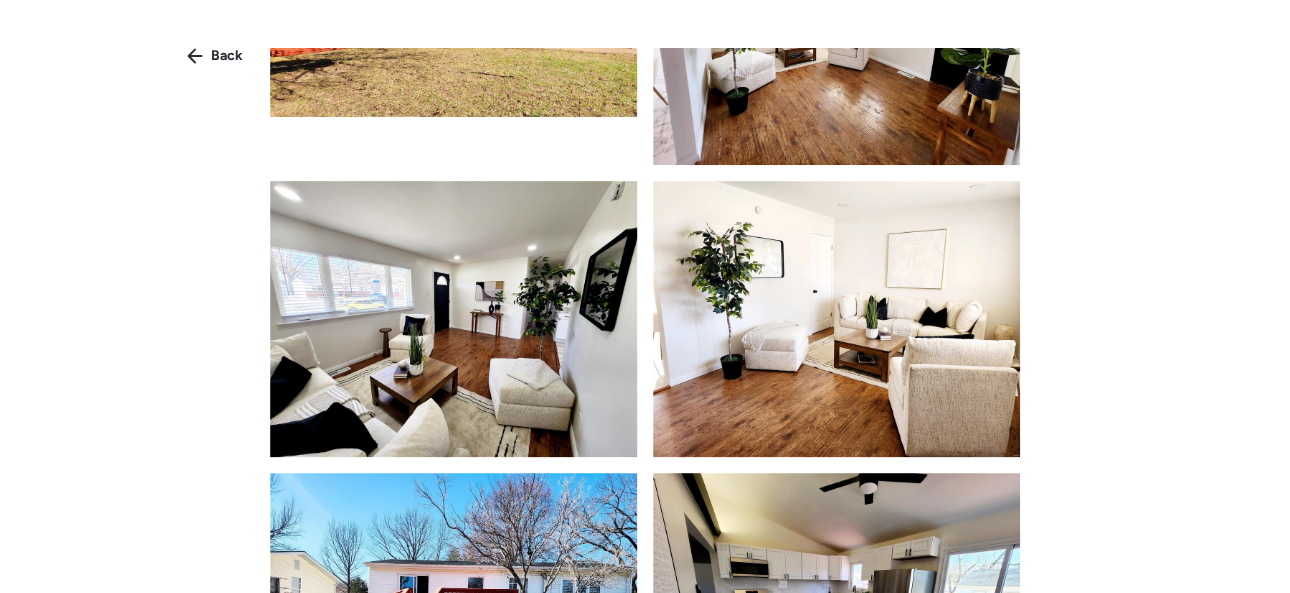 scroll, scrollTop: 0, scrollLeft: 0, axis: both 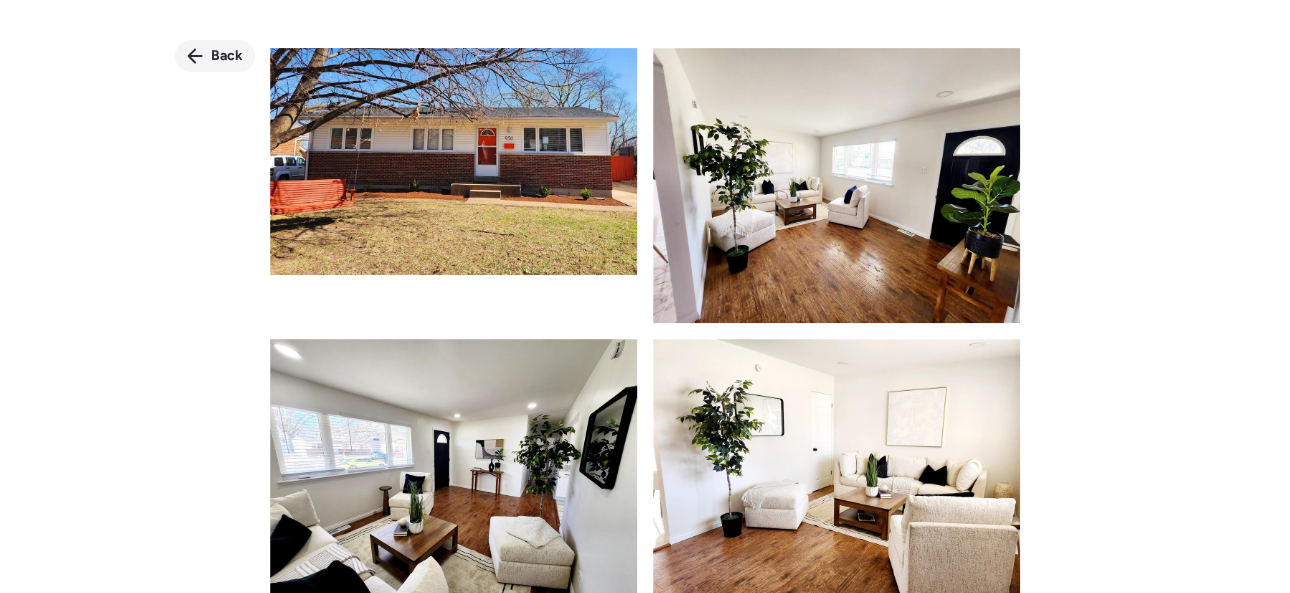 click on "Back" at bounding box center (227, 56) 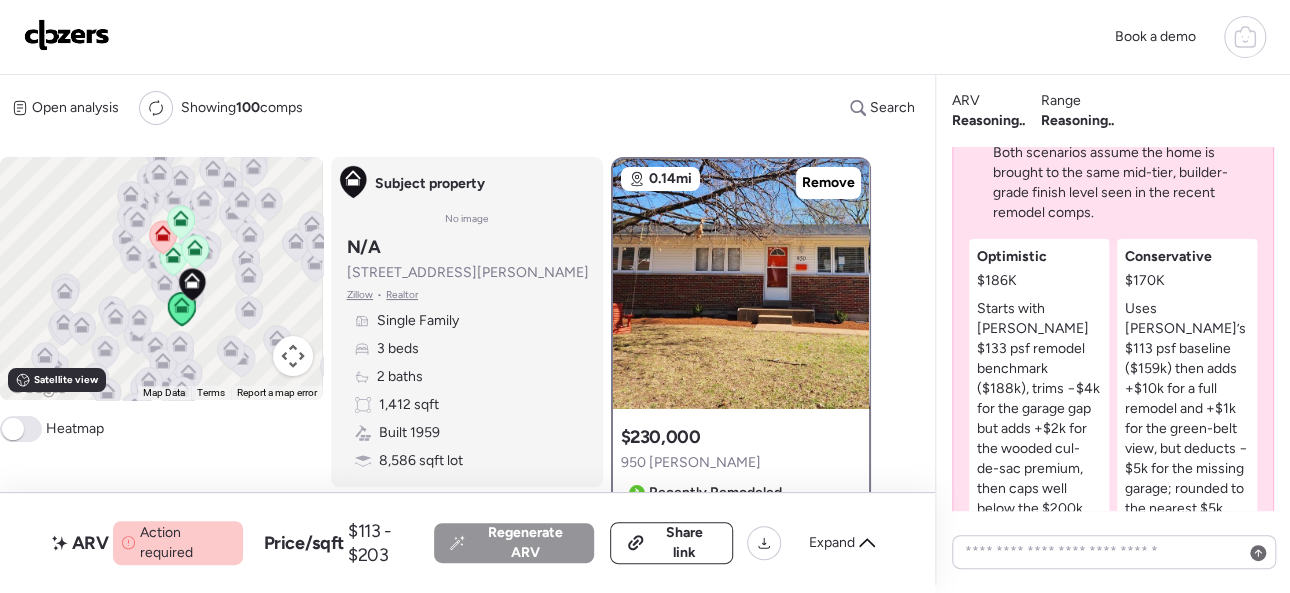 scroll, scrollTop: -348, scrollLeft: 0, axis: vertical 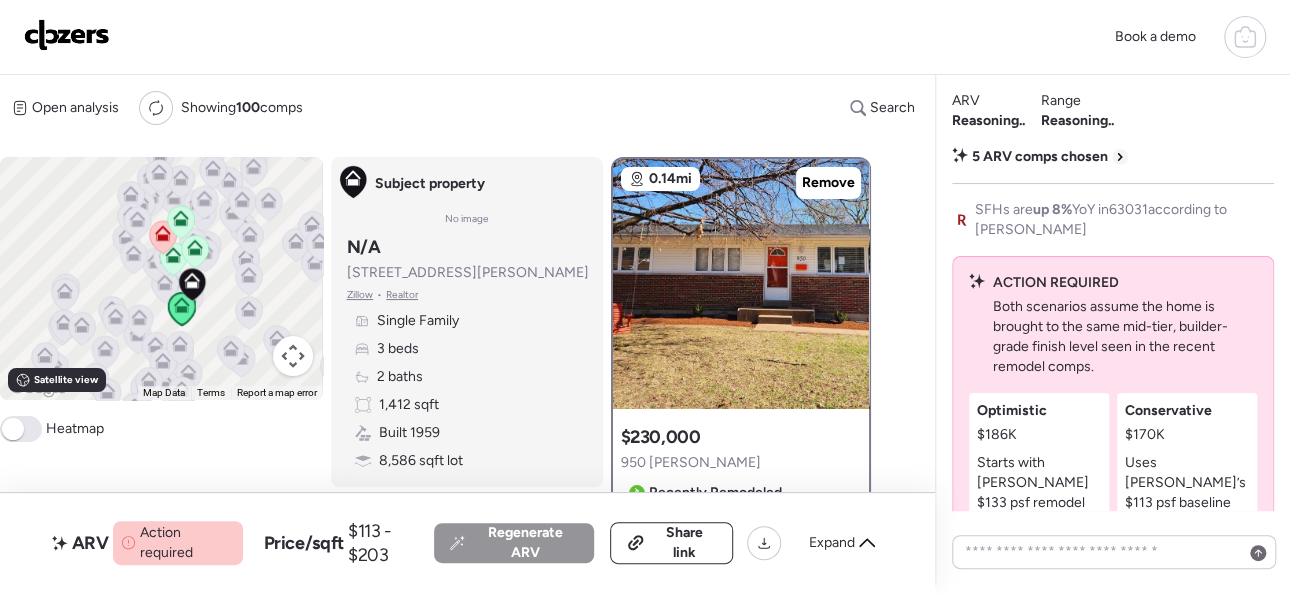 click 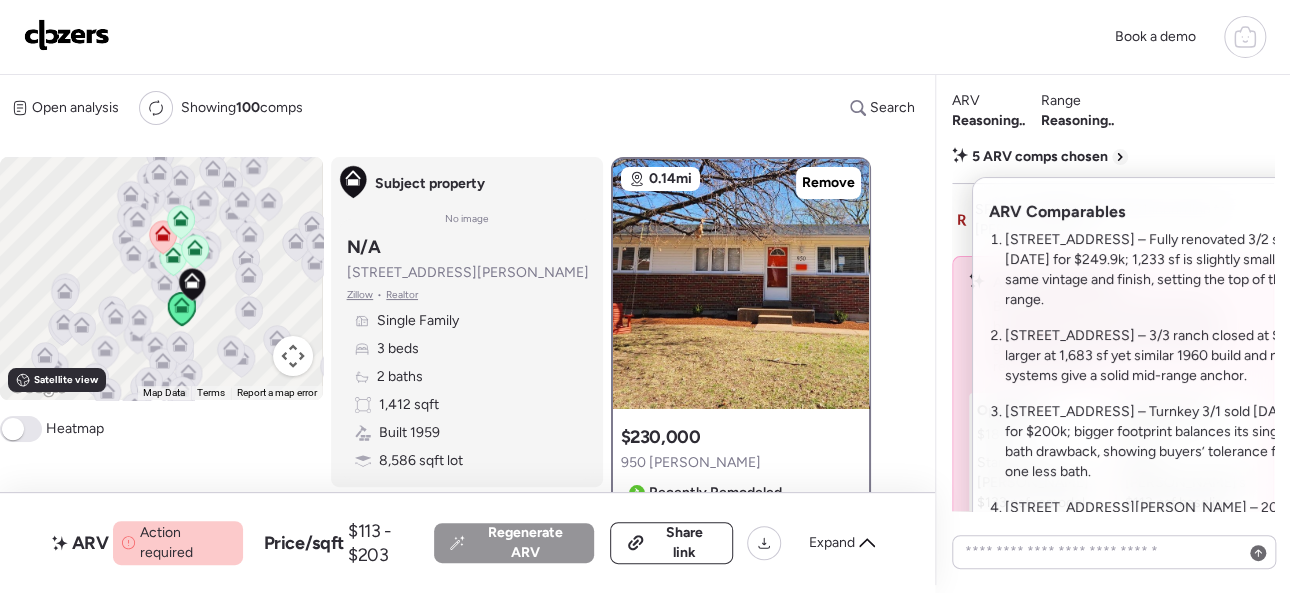 scroll, scrollTop: -365, scrollLeft: 0, axis: vertical 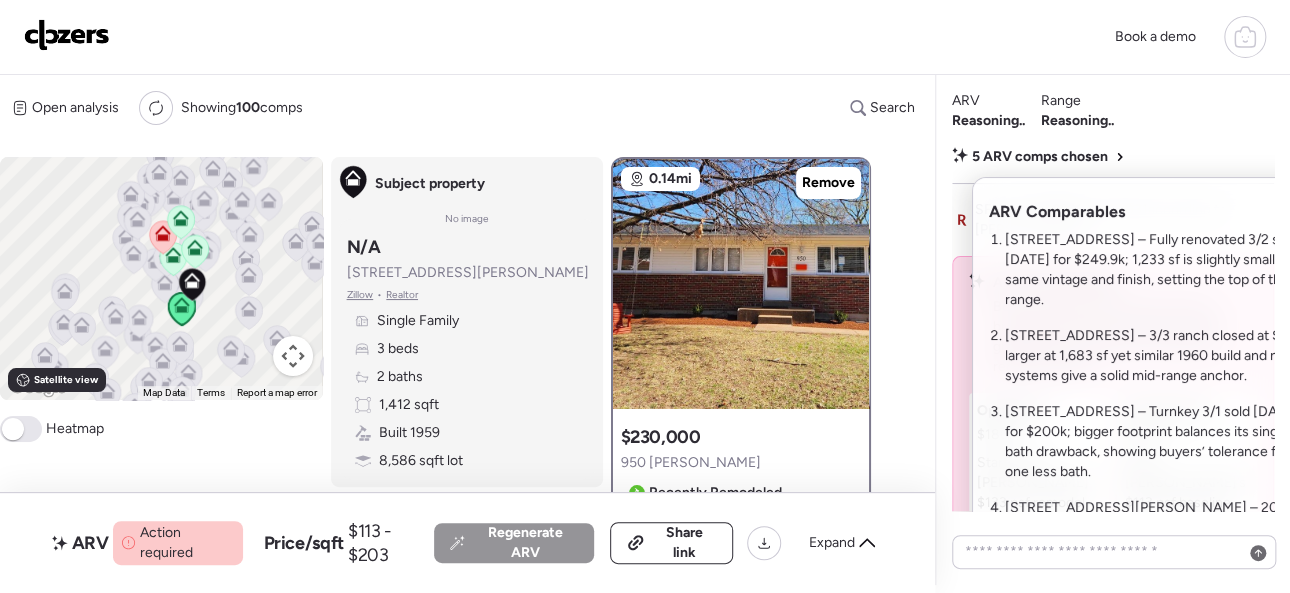 click at bounding box center [645, 240] 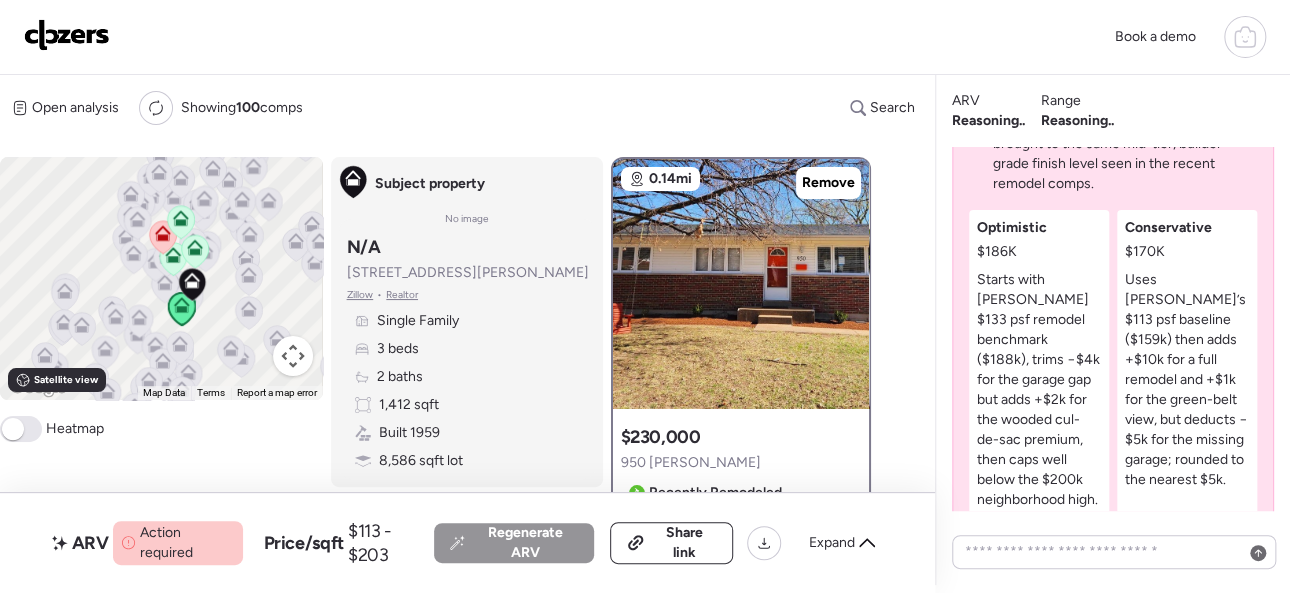 scroll, scrollTop: -348, scrollLeft: 0, axis: vertical 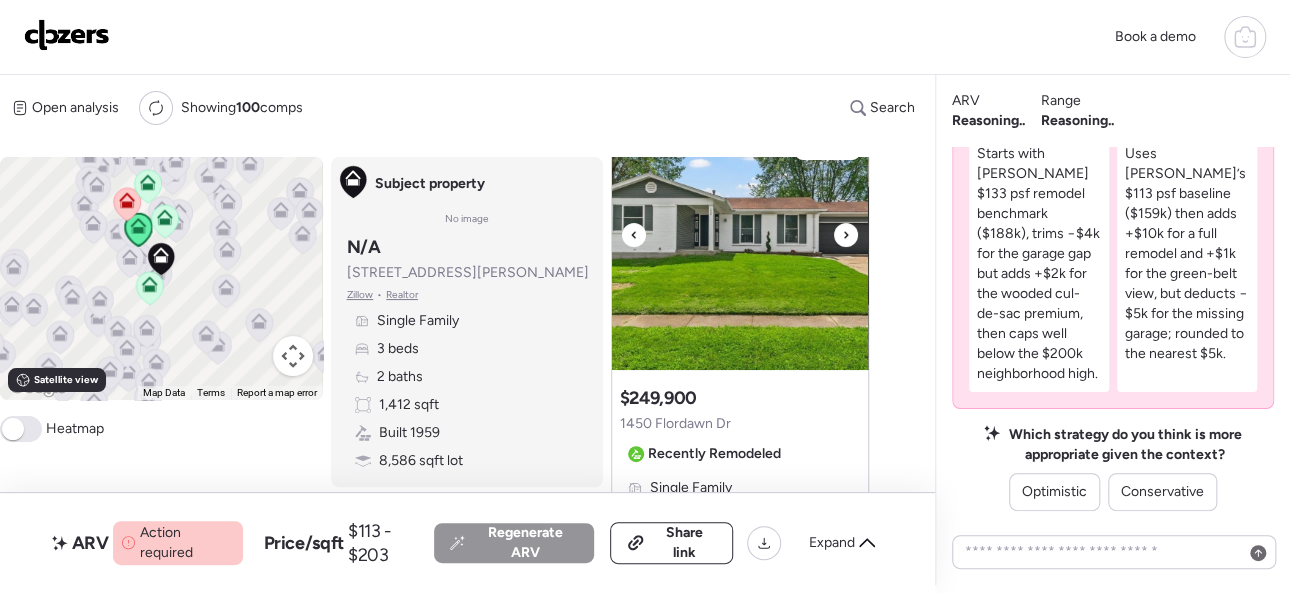 click at bounding box center (846, 235) 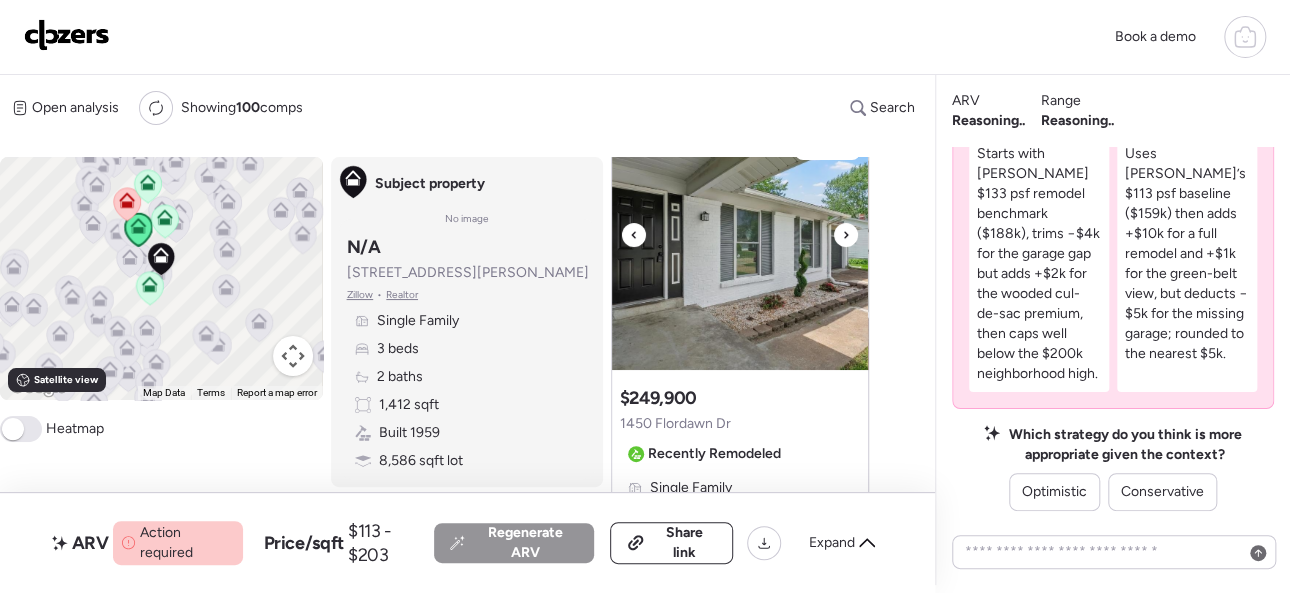 click at bounding box center (846, 235) 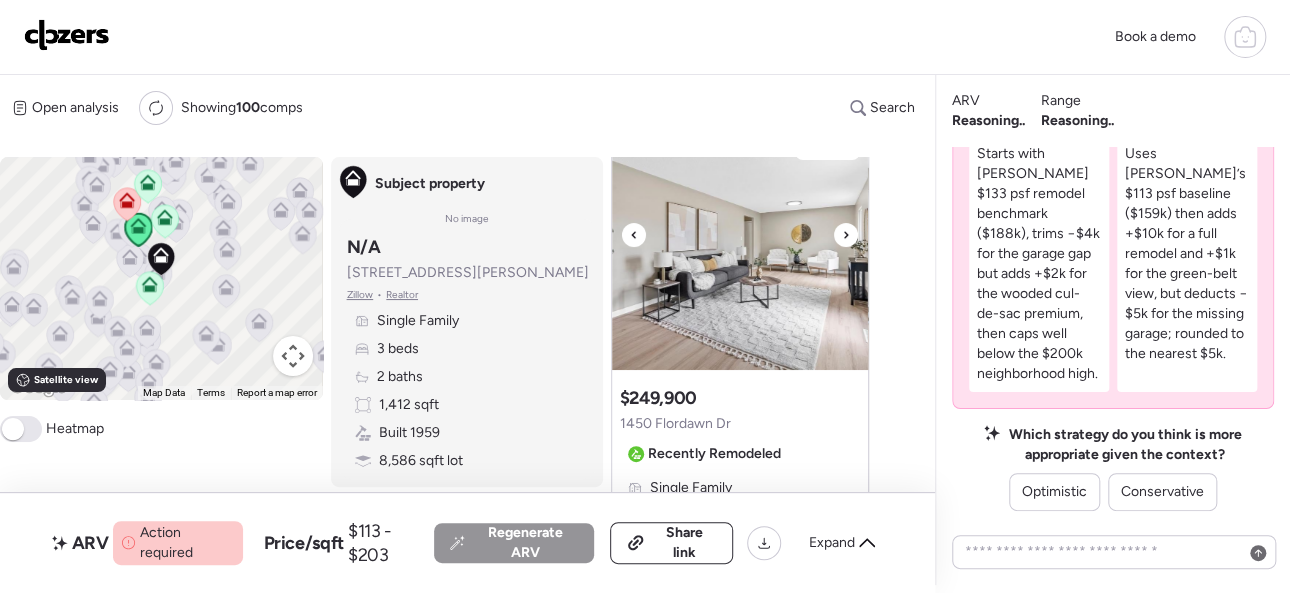 click at bounding box center [846, 235] 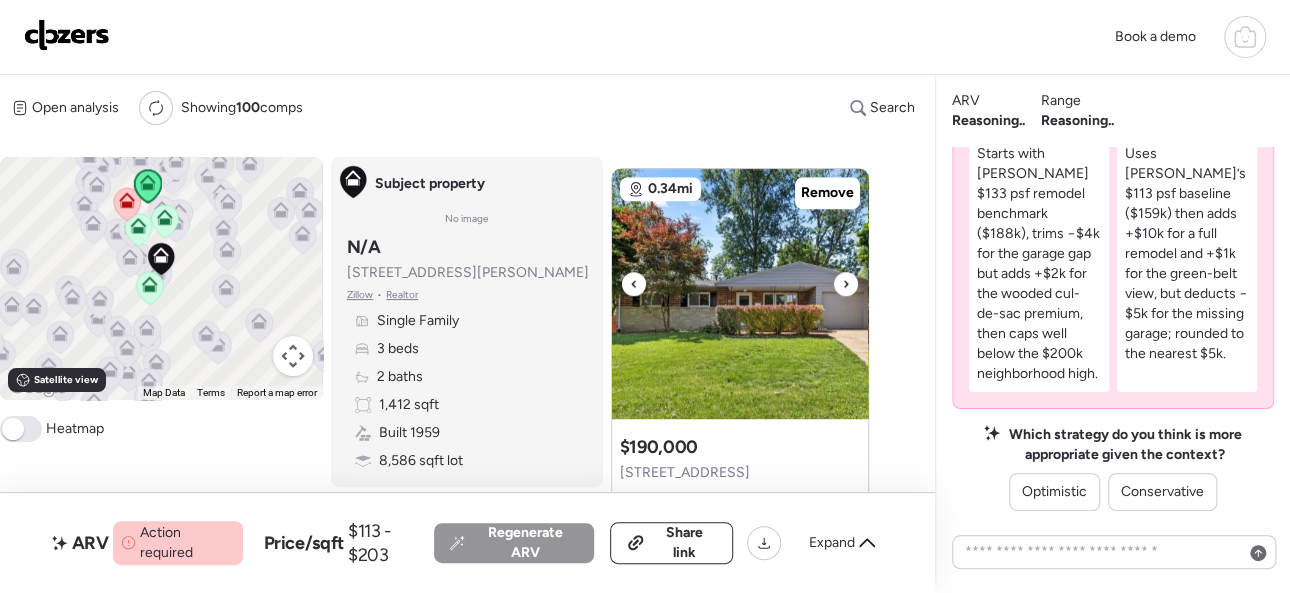 scroll, scrollTop: 700, scrollLeft: 0, axis: vertical 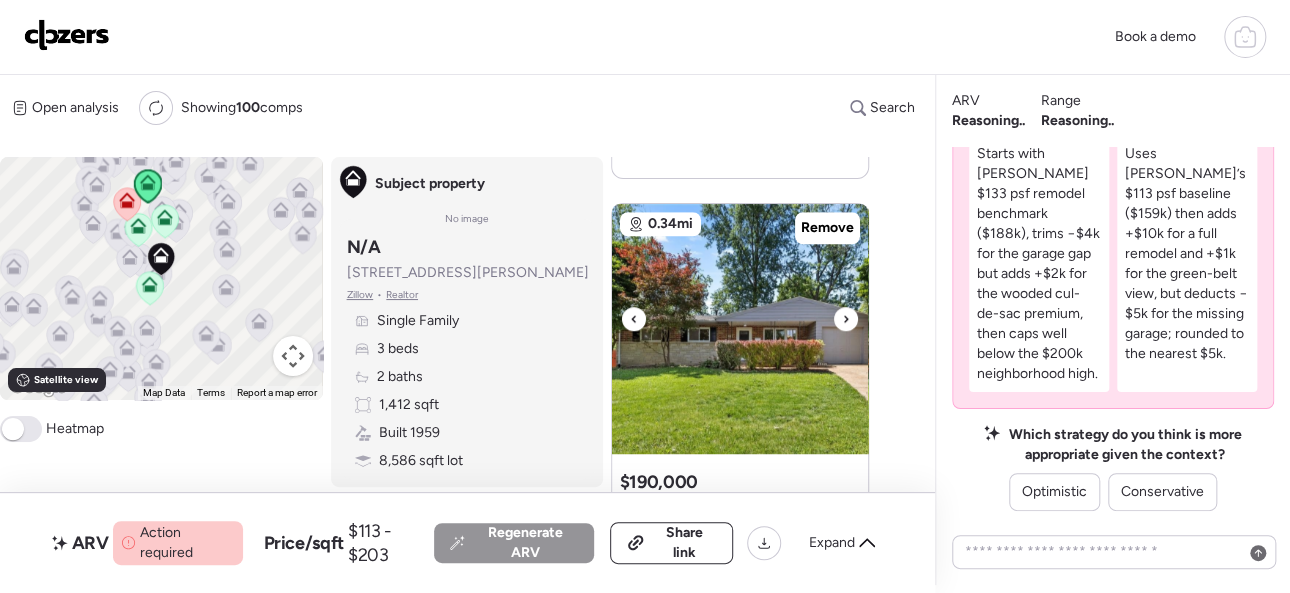 click at bounding box center (846, 319) 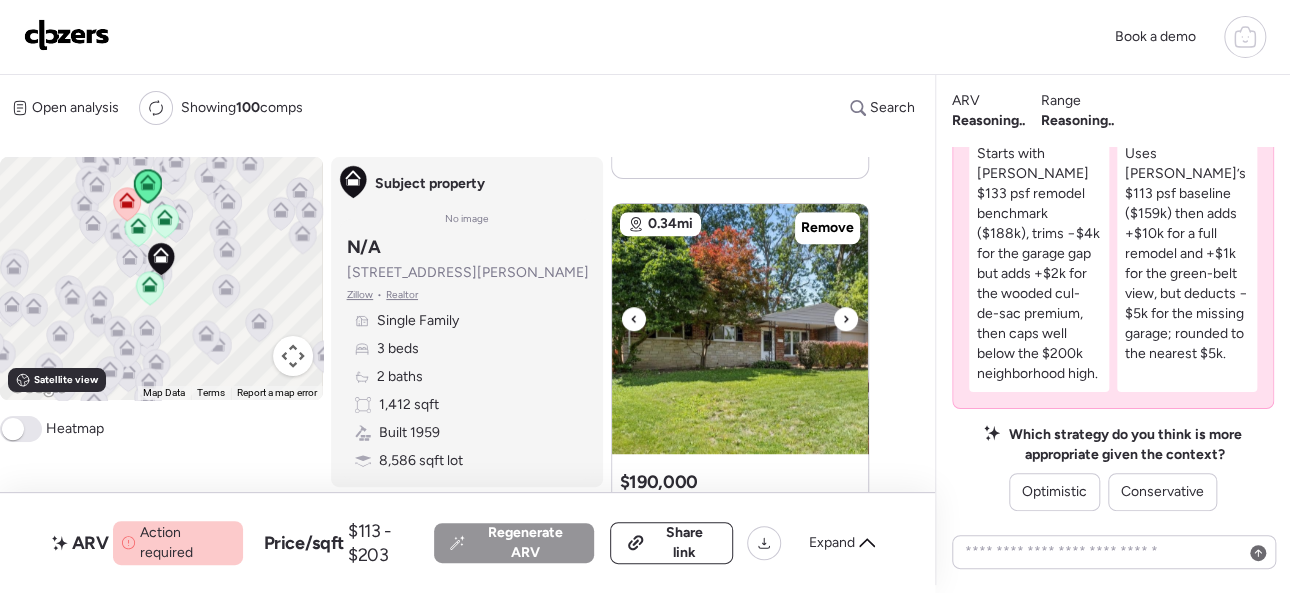 click at bounding box center [846, 319] 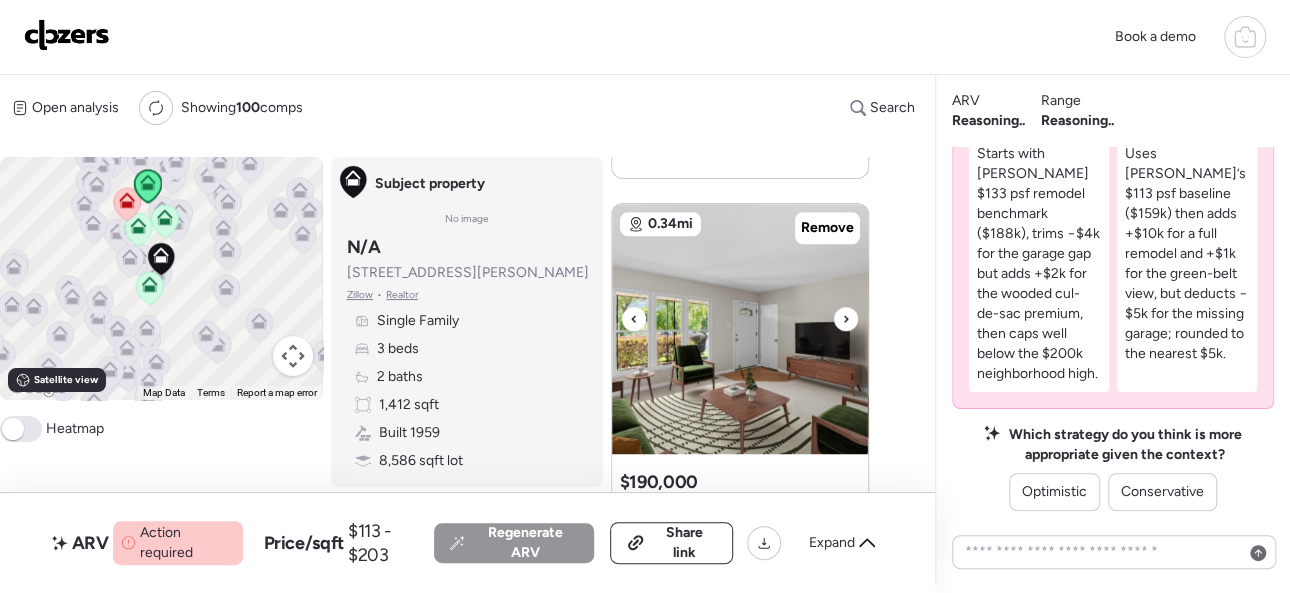 click at bounding box center [846, 319] 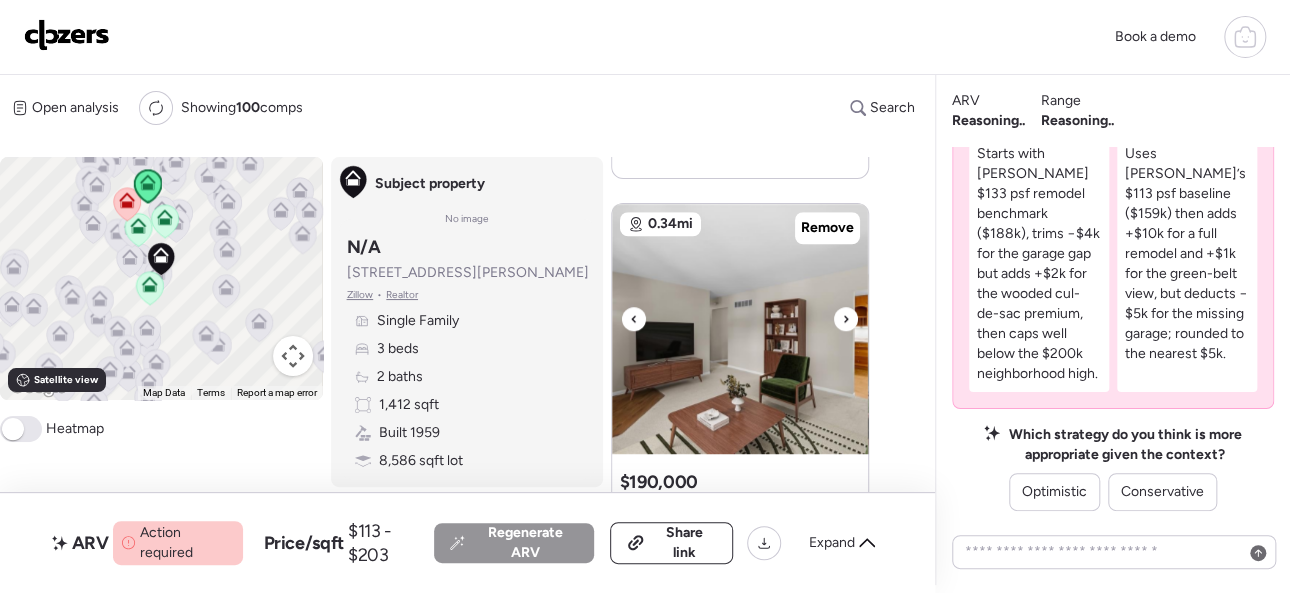 click at bounding box center [846, 319] 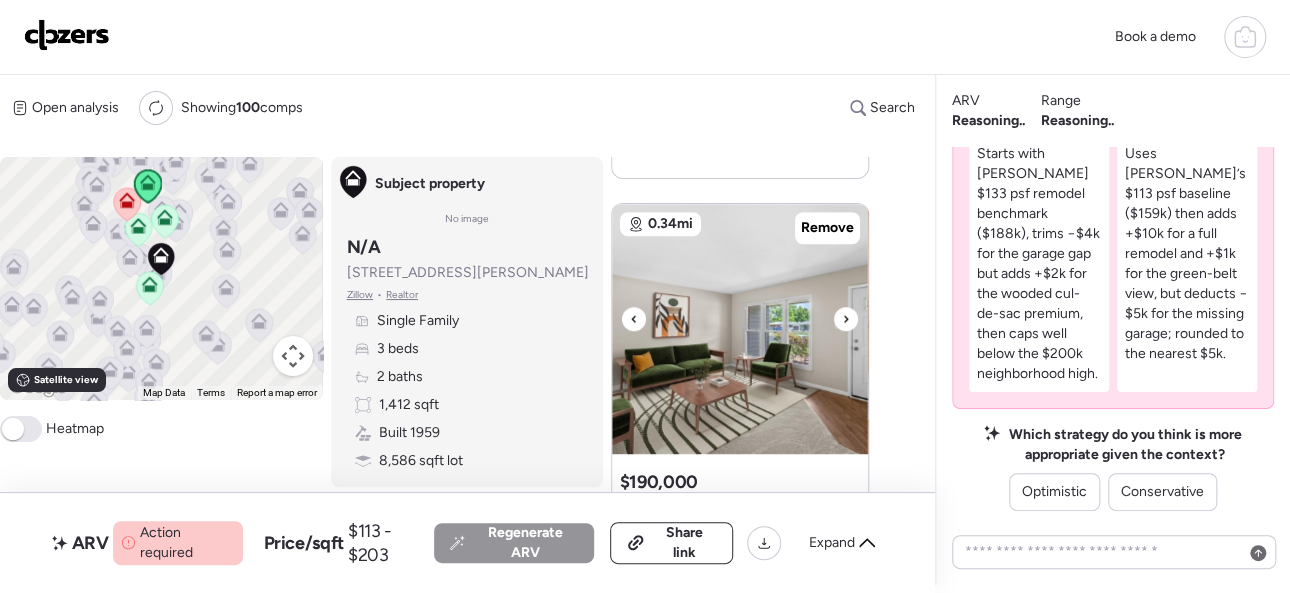 click at bounding box center [846, 319] 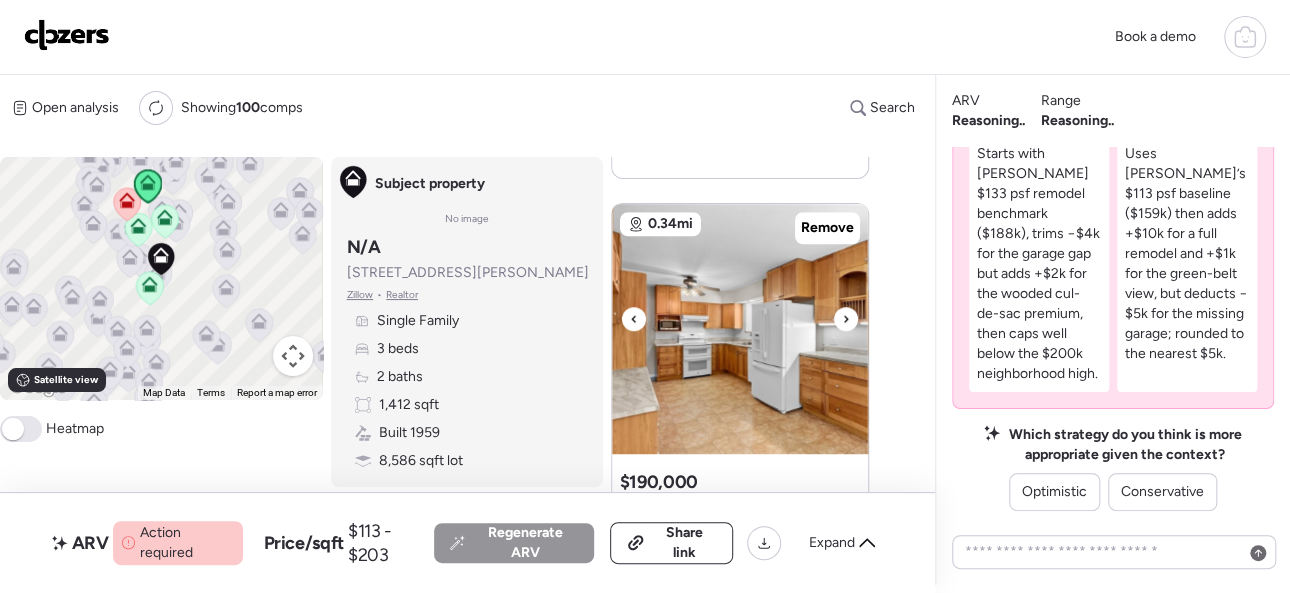 click at bounding box center [846, 319] 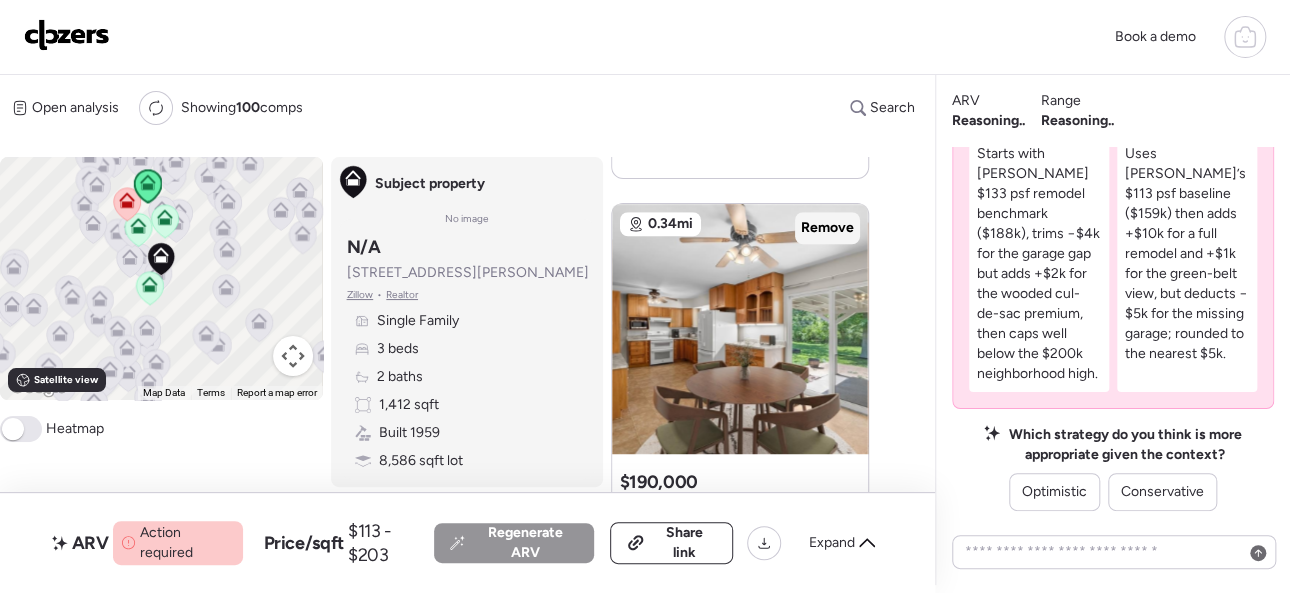 click on "Remove" at bounding box center [827, 228] 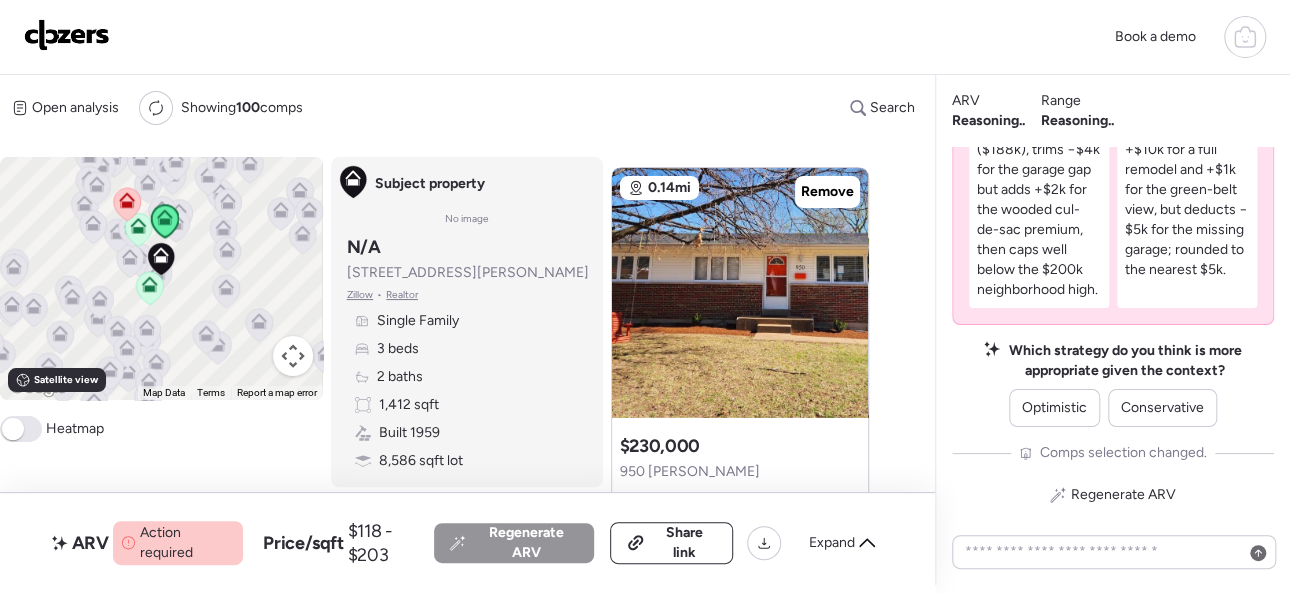 scroll, scrollTop: 3100, scrollLeft: 0, axis: vertical 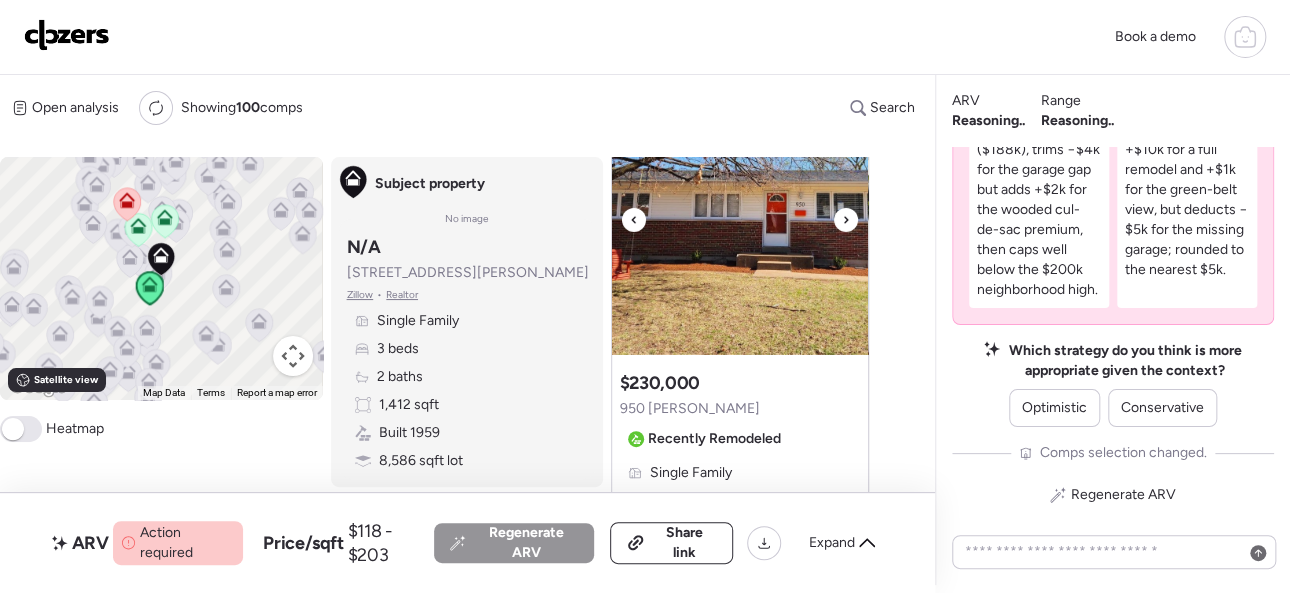 click at bounding box center [846, 220] 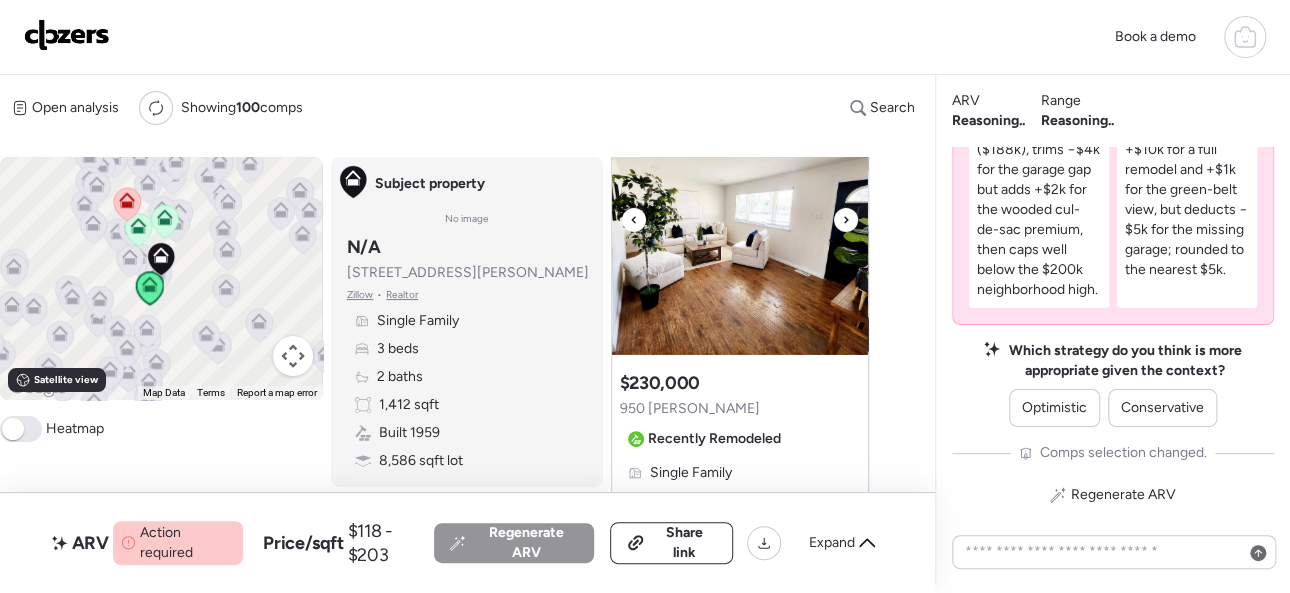 click at bounding box center [846, 220] 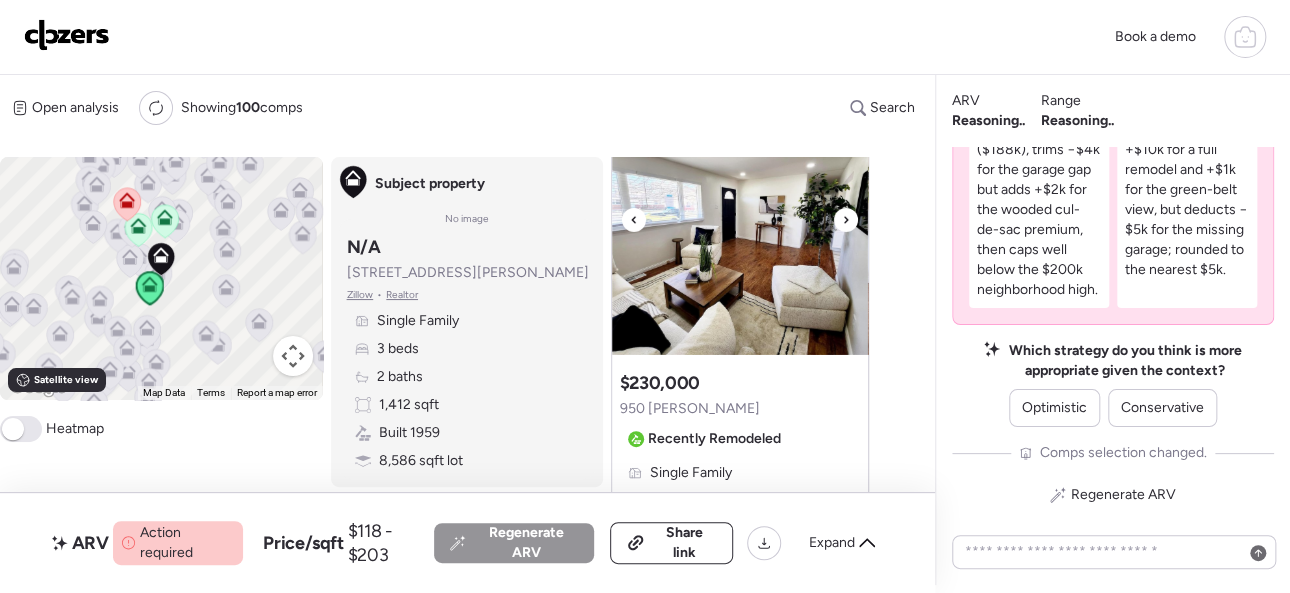 click at bounding box center [846, 220] 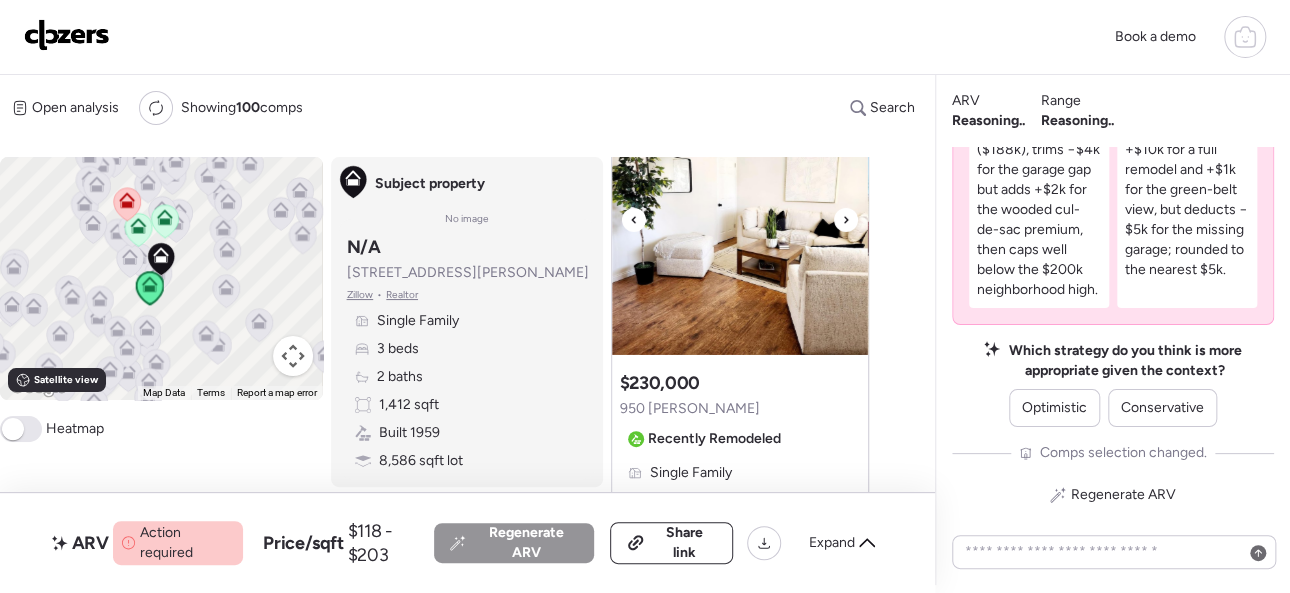 click at bounding box center (846, 220) 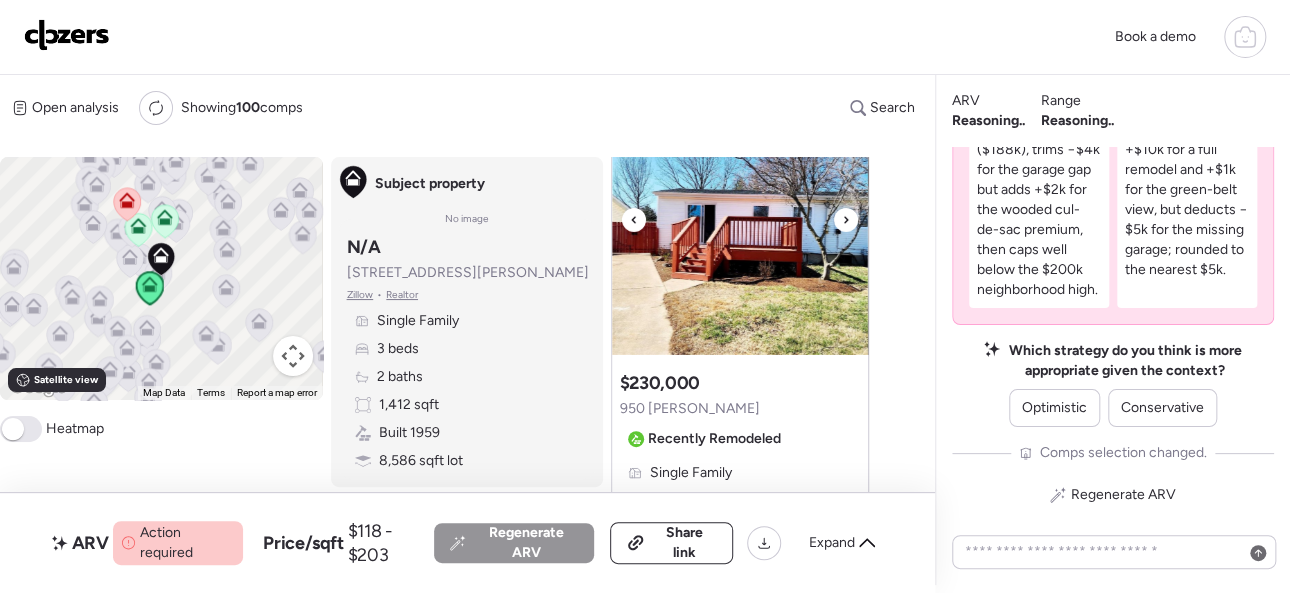 click at bounding box center [846, 220] 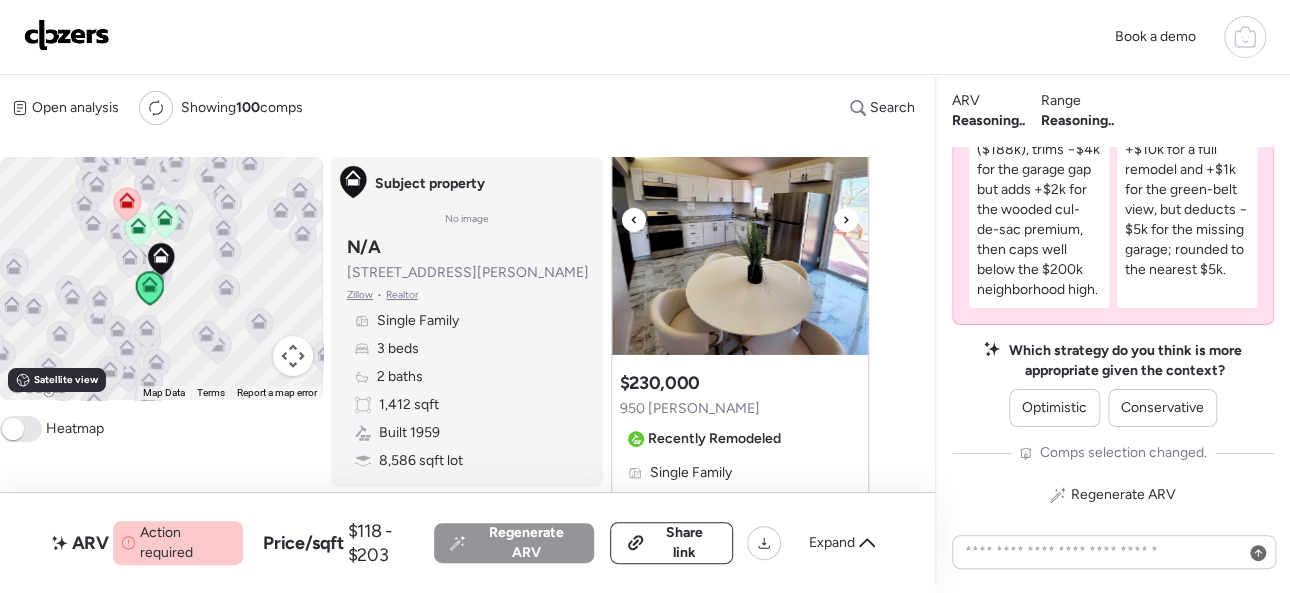 click at bounding box center [846, 220] 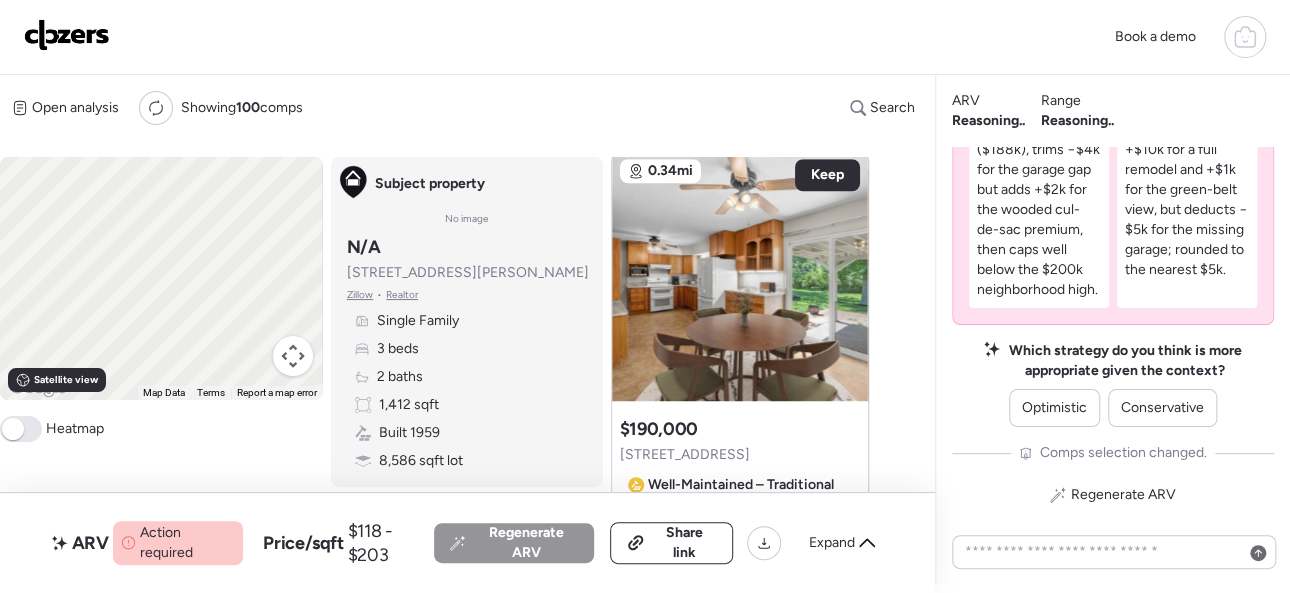 scroll, scrollTop: 677, scrollLeft: 0, axis: vertical 